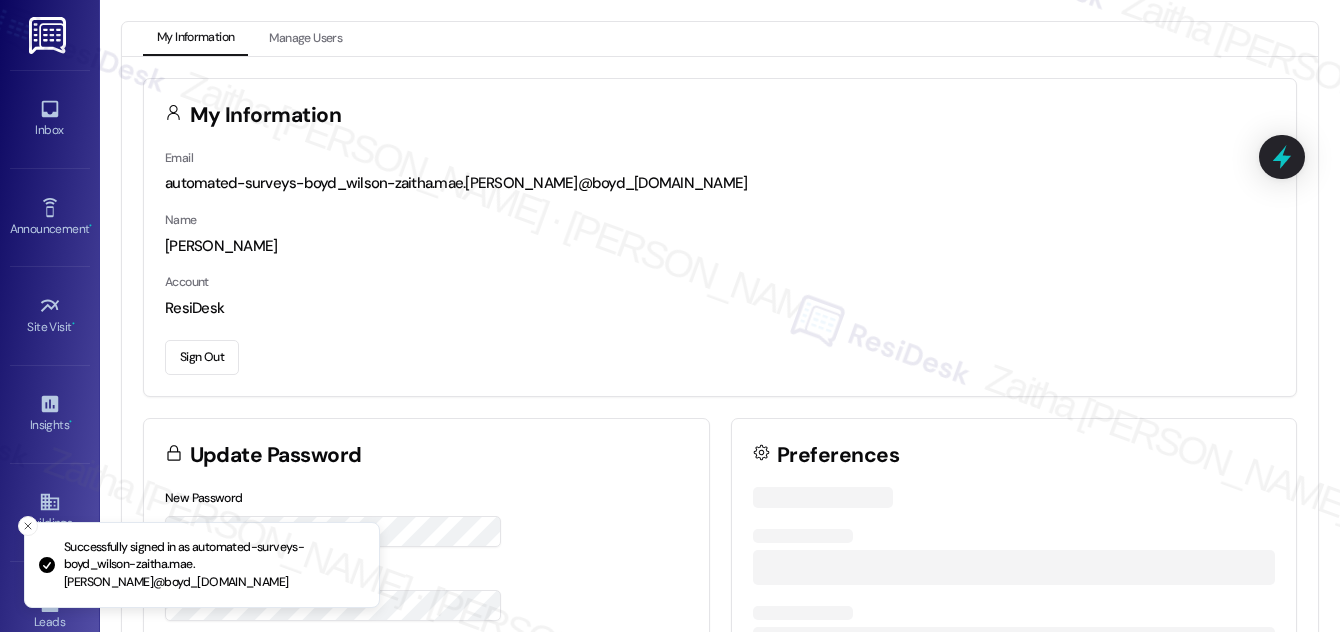 scroll, scrollTop: 0, scrollLeft: 0, axis: both 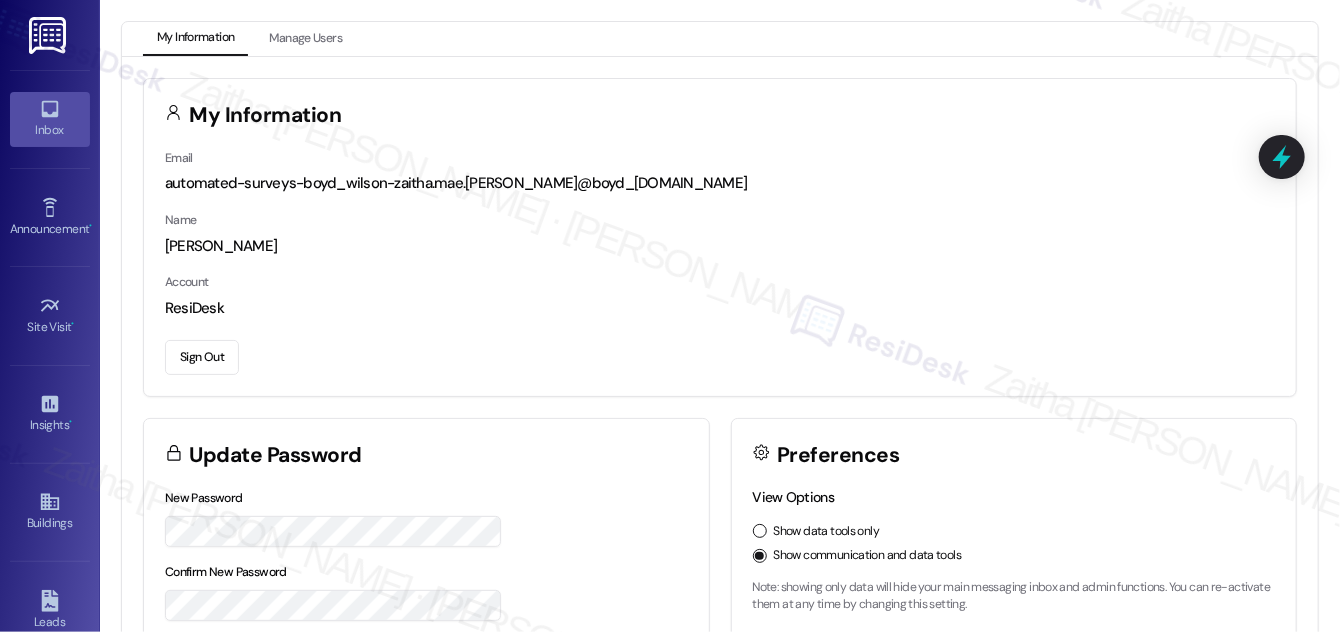 click on "Inbox" at bounding box center (50, 119) 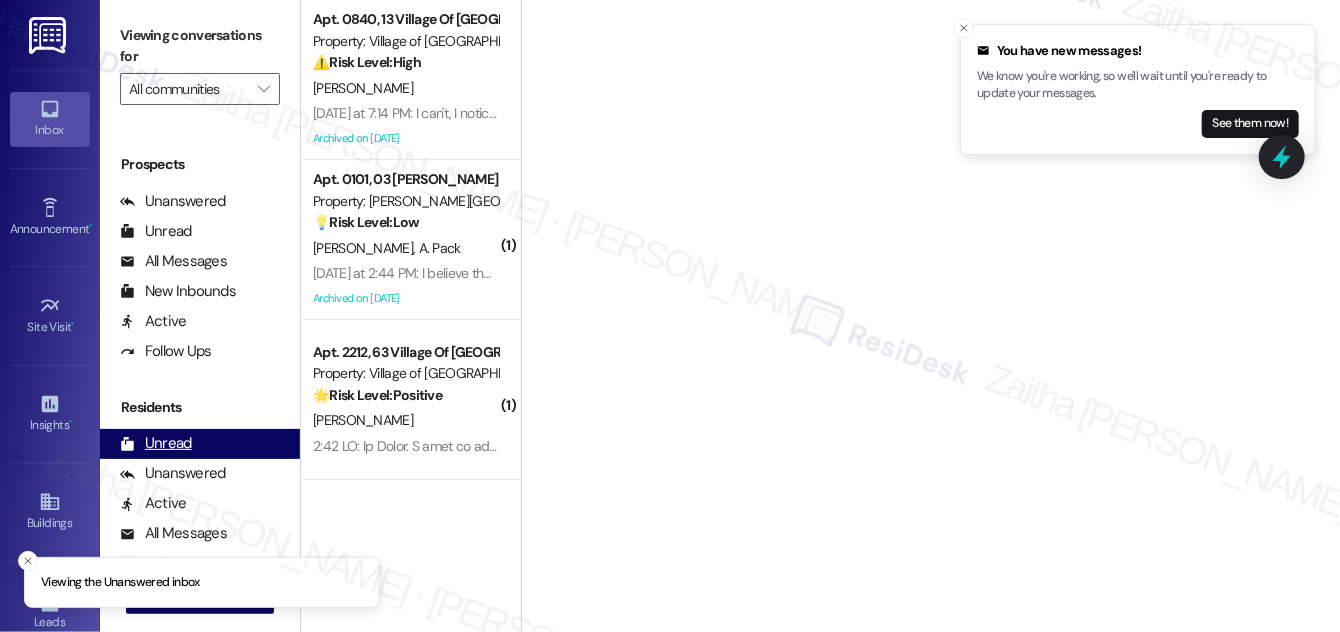 scroll, scrollTop: 384, scrollLeft: 0, axis: vertical 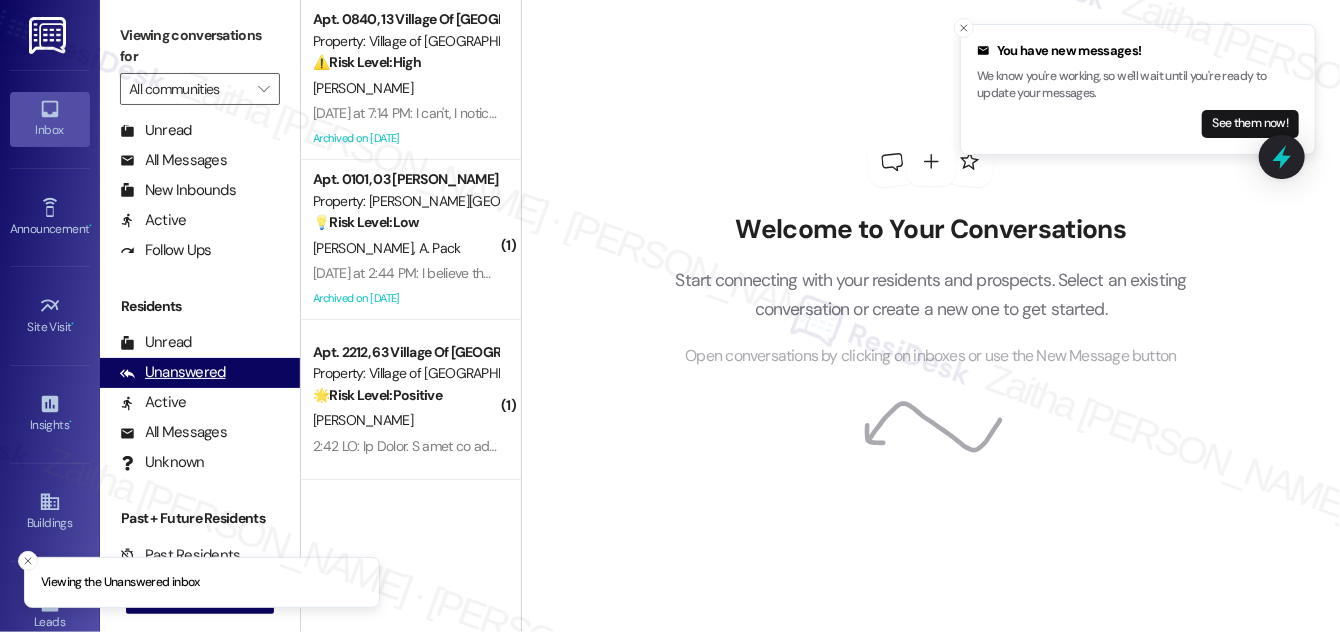 click on "Unanswered" at bounding box center [173, 372] 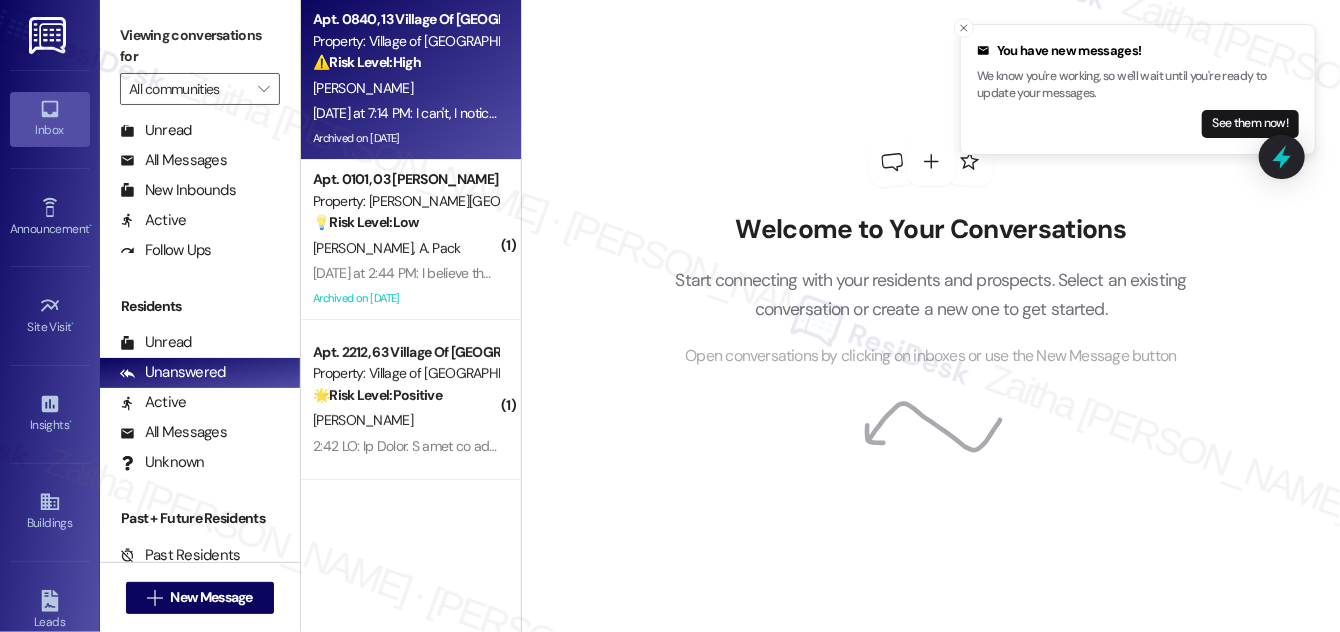 click on "[PERSON_NAME]" at bounding box center [405, 88] 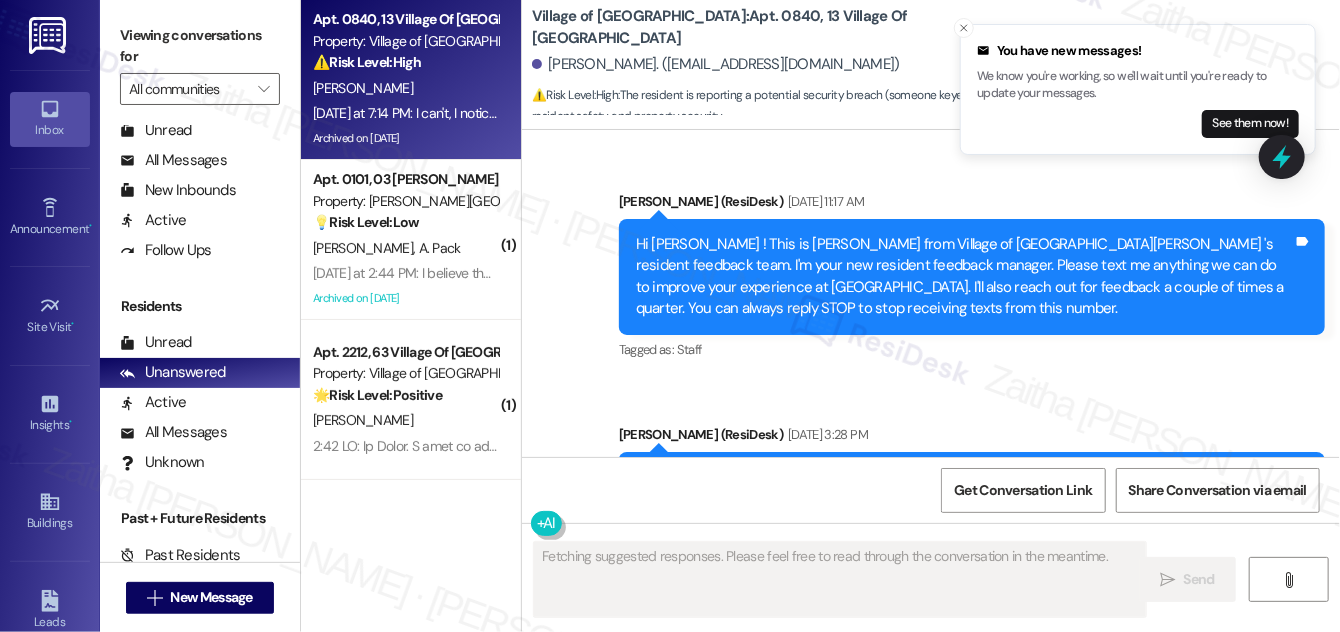 scroll, scrollTop: 43224, scrollLeft: 0, axis: vertical 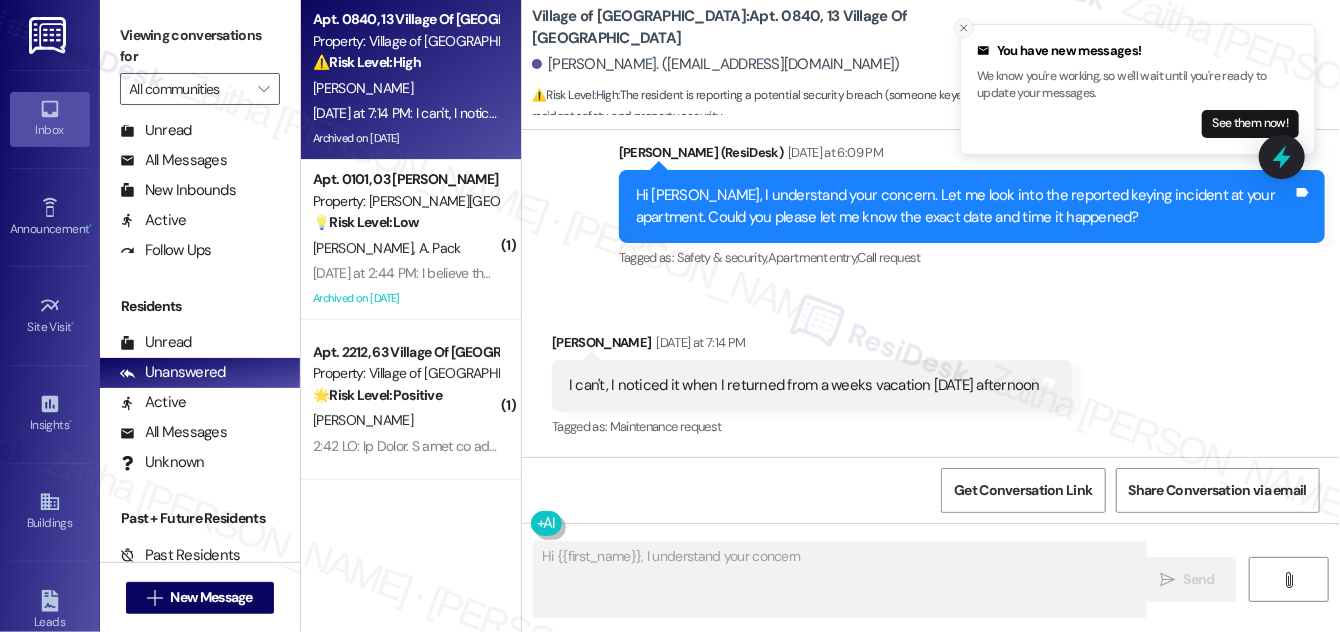 click 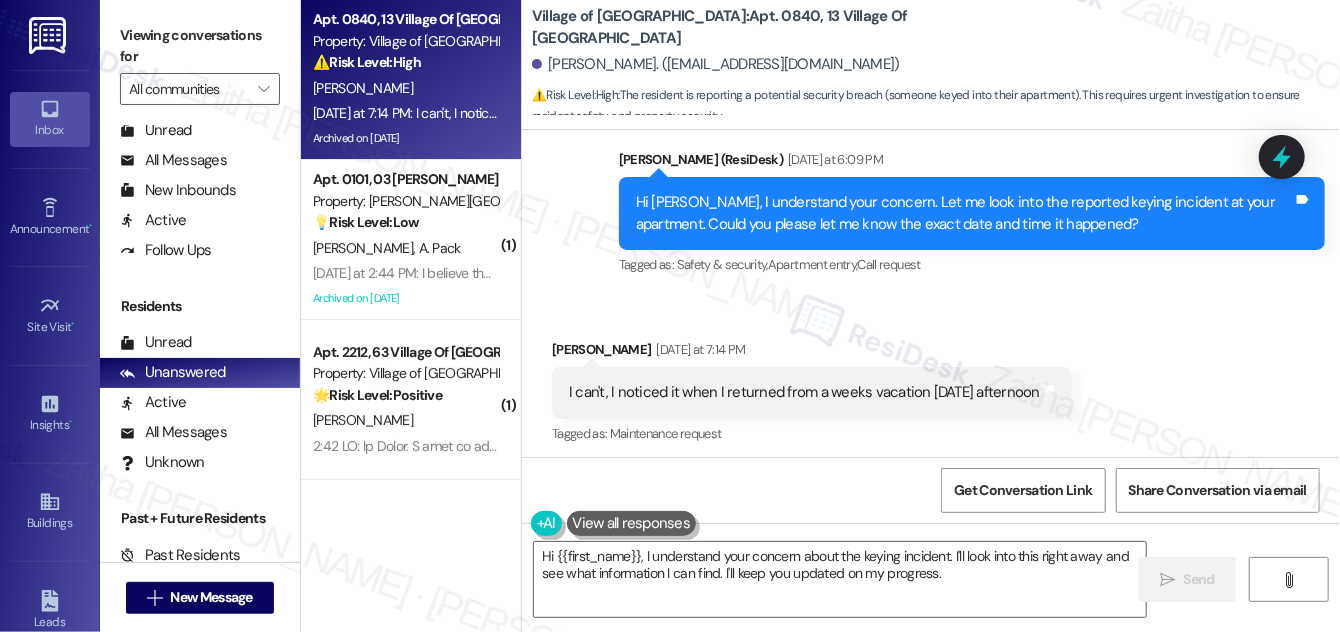 scroll, scrollTop: 43224, scrollLeft: 0, axis: vertical 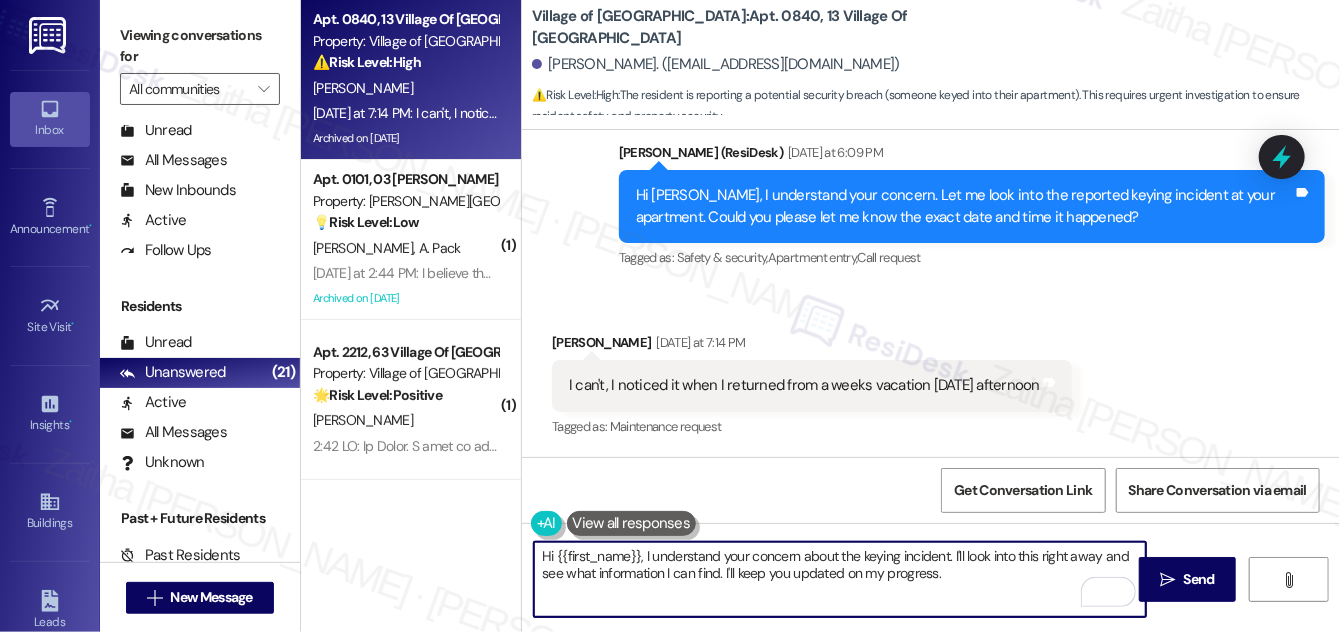 drag, startPoint x: 948, startPoint y: 551, endPoint x: 650, endPoint y: 548, distance: 298.0151 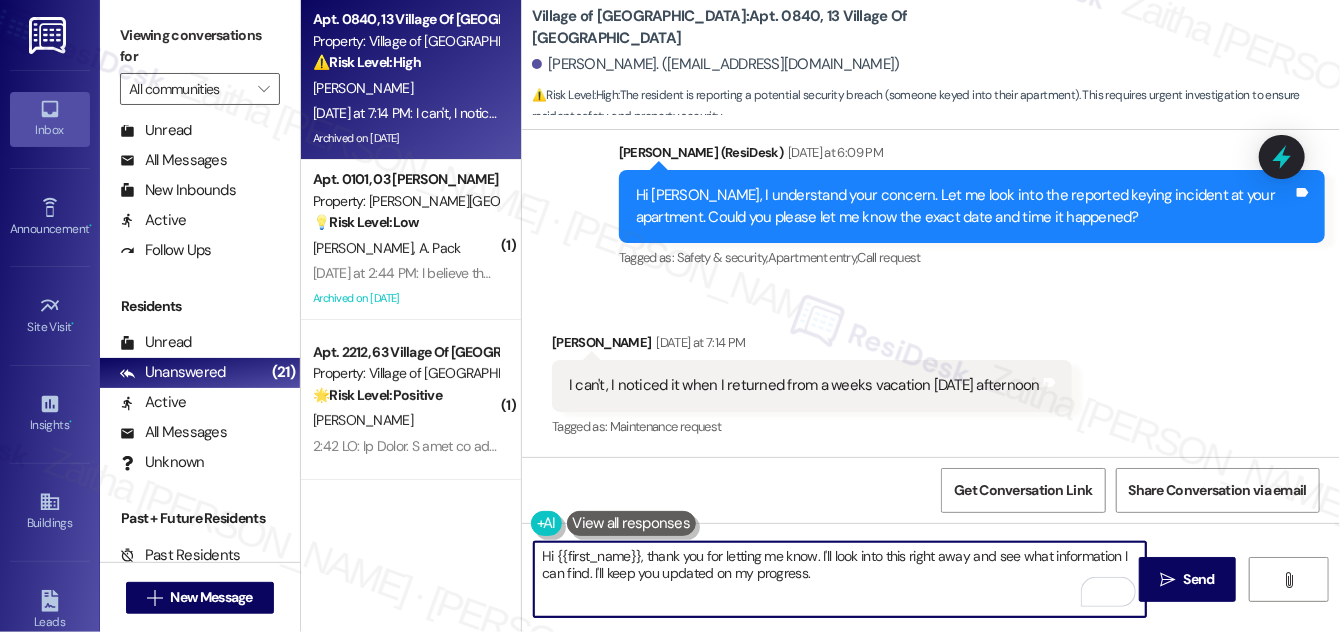 click on "Hi {{first_name}}, thank you for letting me know. I'll look into this right away and see what information I can find. I'll keep you updated on my progress." at bounding box center [840, 579] 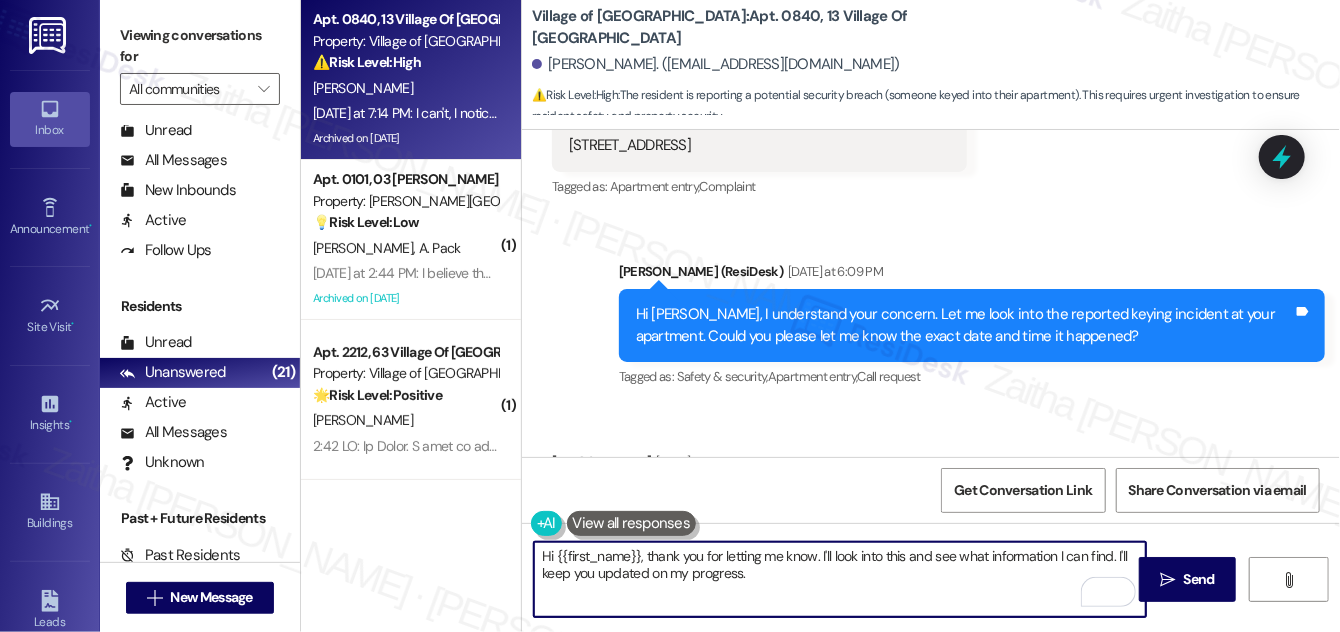 scroll, scrollTop: 43224, scrollLeft: 0, axis: vertical 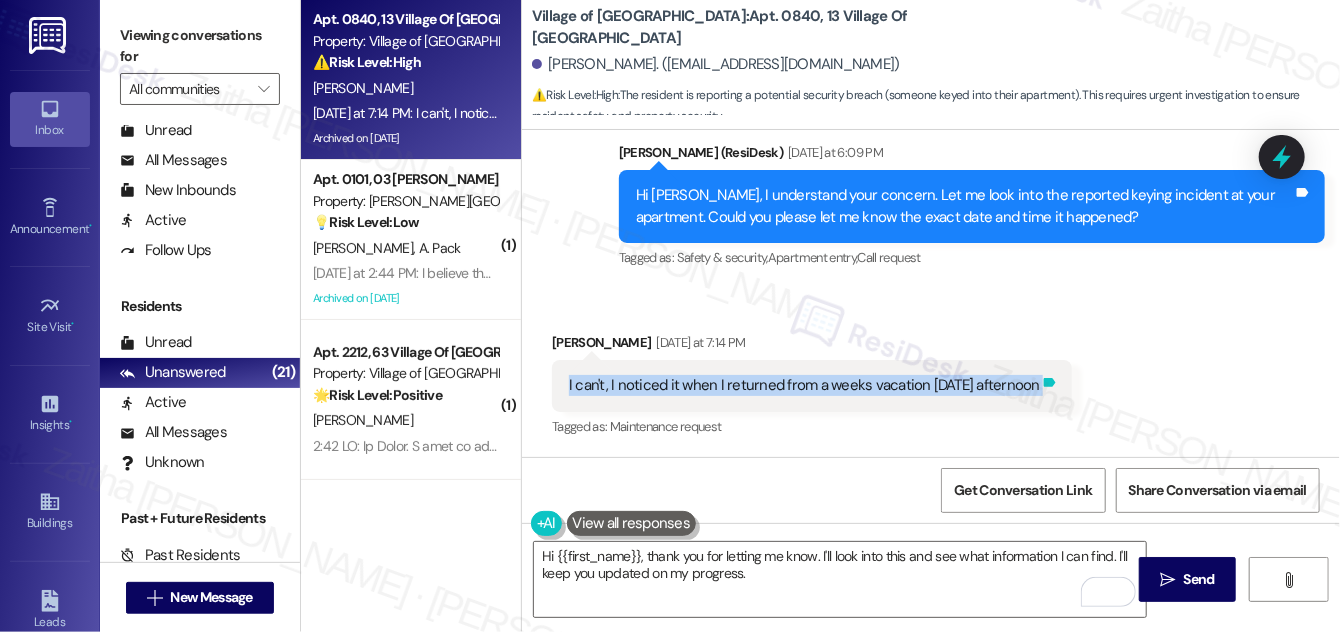 drag, startPoint x: 613, startPoint y: 383, endPoint x: 1042, endPoint y: 394, distance: 429.141 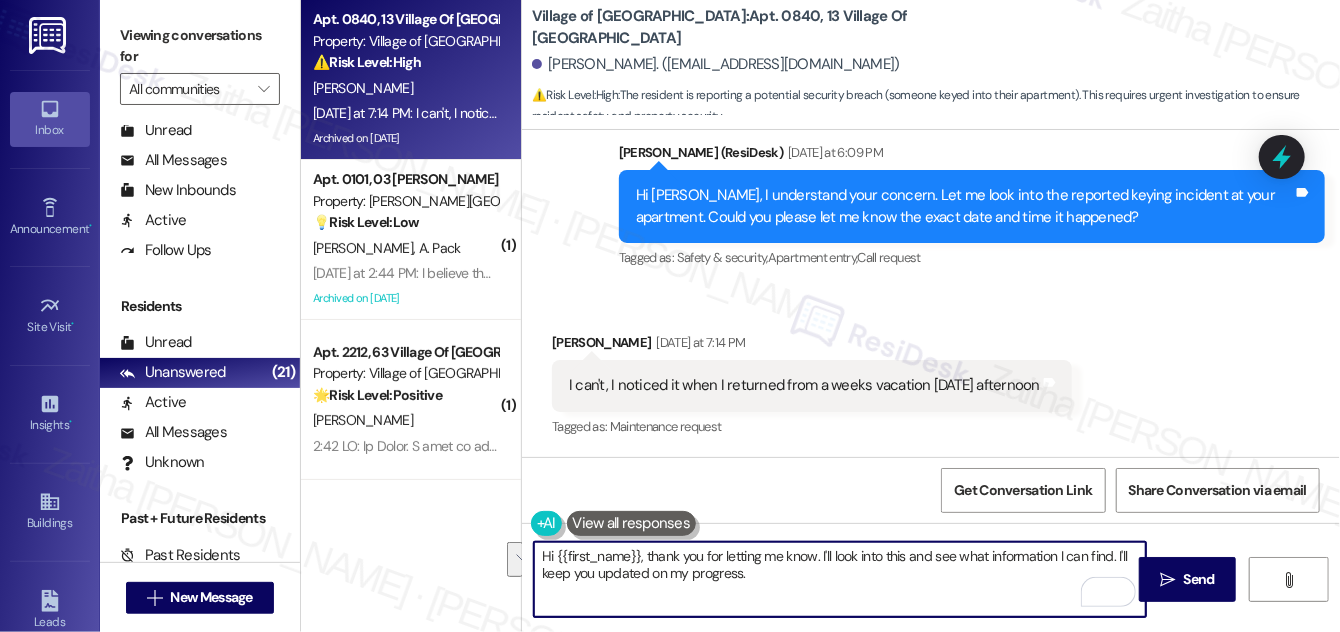 drag, startPoint x: 645, startPoint y: 554, endPoint x: 761, endPoint y: 572, distance: 117.388245 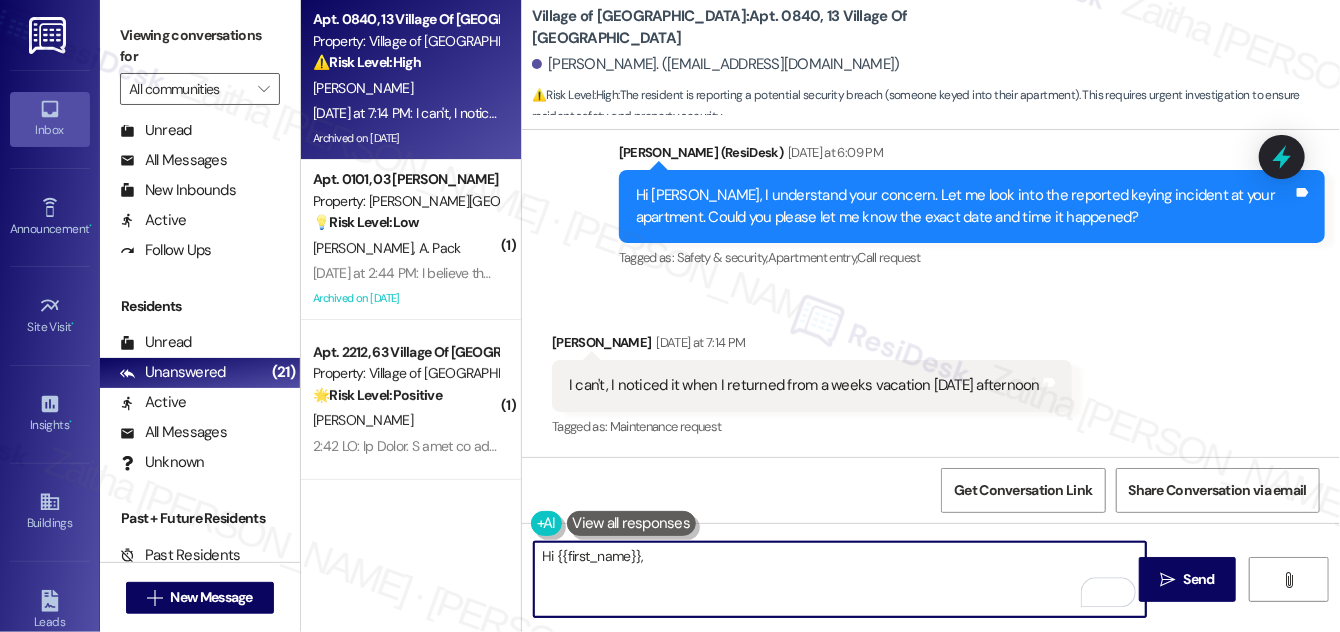 paste on "Thank you for the update. I understand you noticed it after returning from your trip [DATE]." 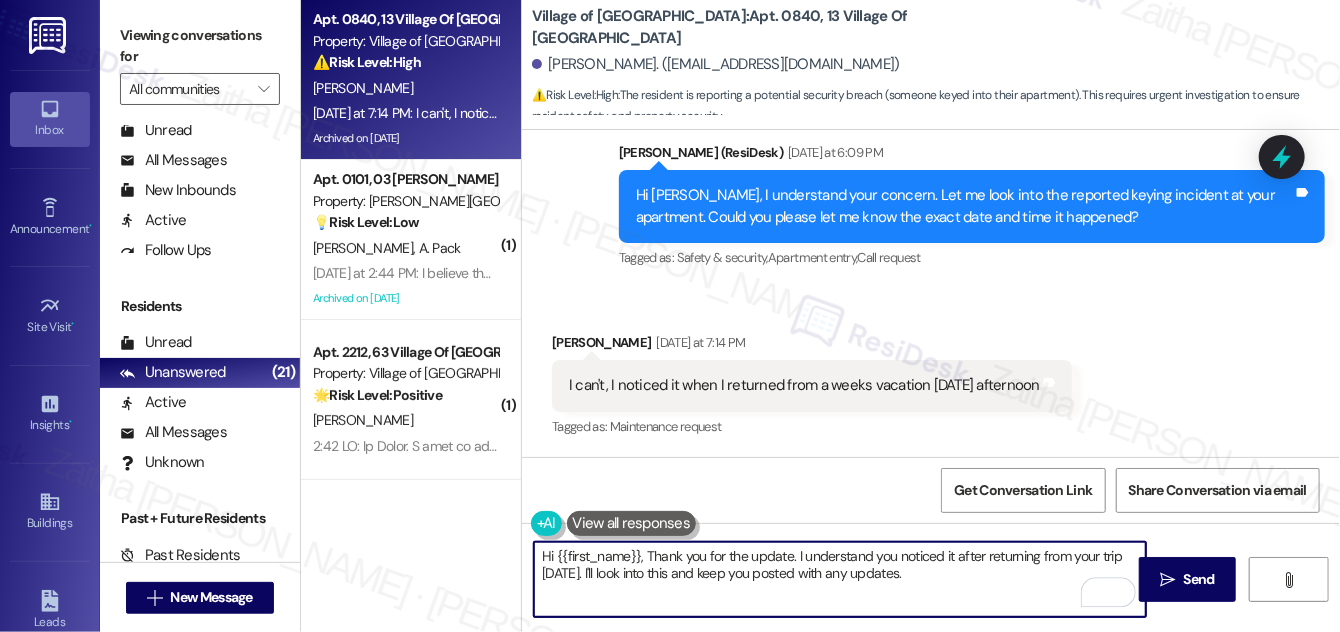 paste on "Let us know if you remember any other details." 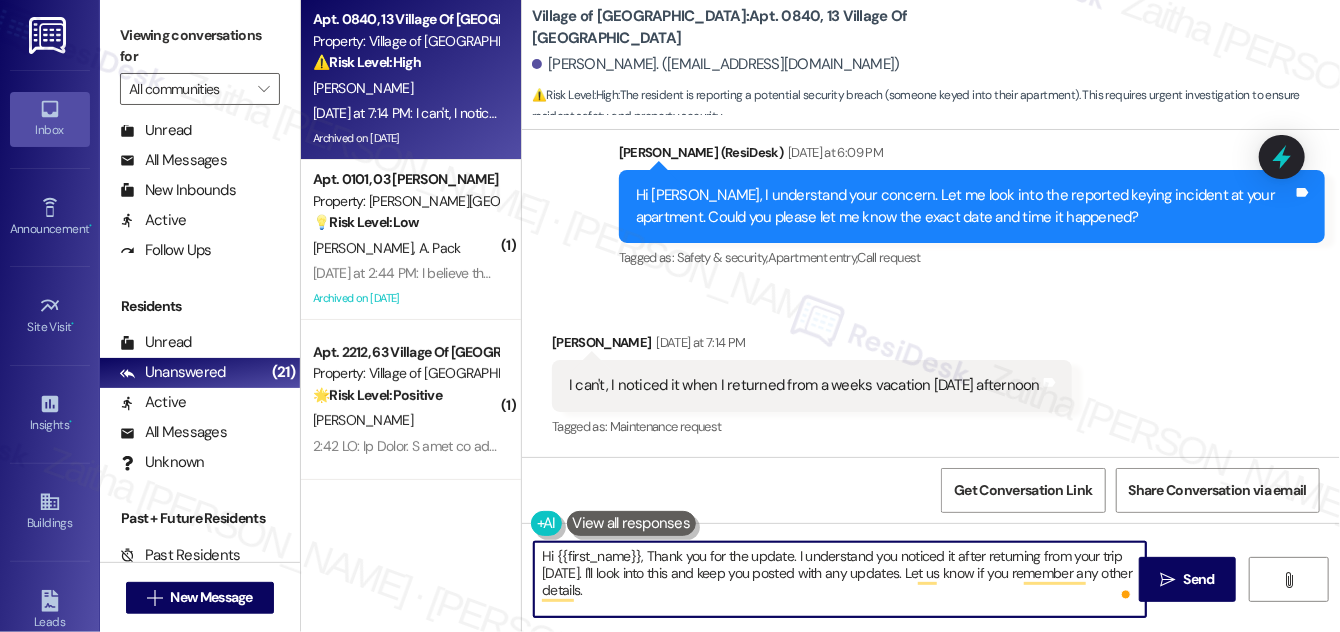 scroll, scrollTop: 43133, scrollLeft: 0, axis: vertical 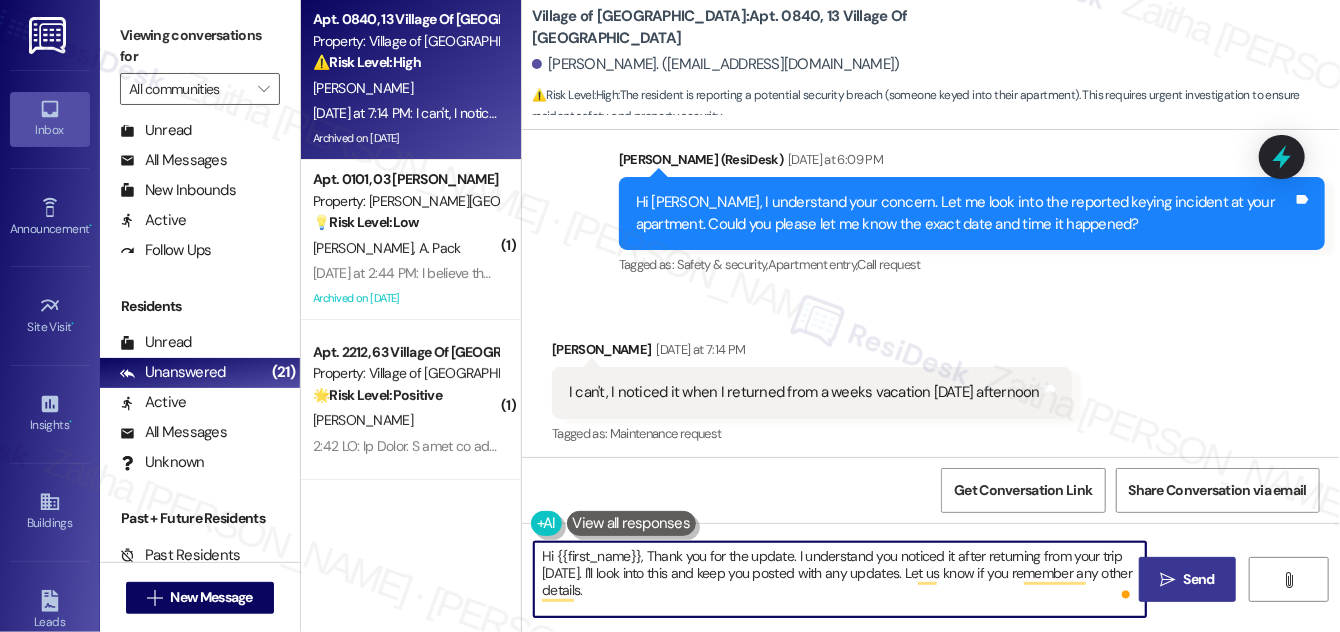 type on "Hi {{first_name}}, Thank you for the update. I understand you noticed it after returning from your trip [DATE]. I'll look into this and keep you posted with any updates. Let us know if you remember any other details." 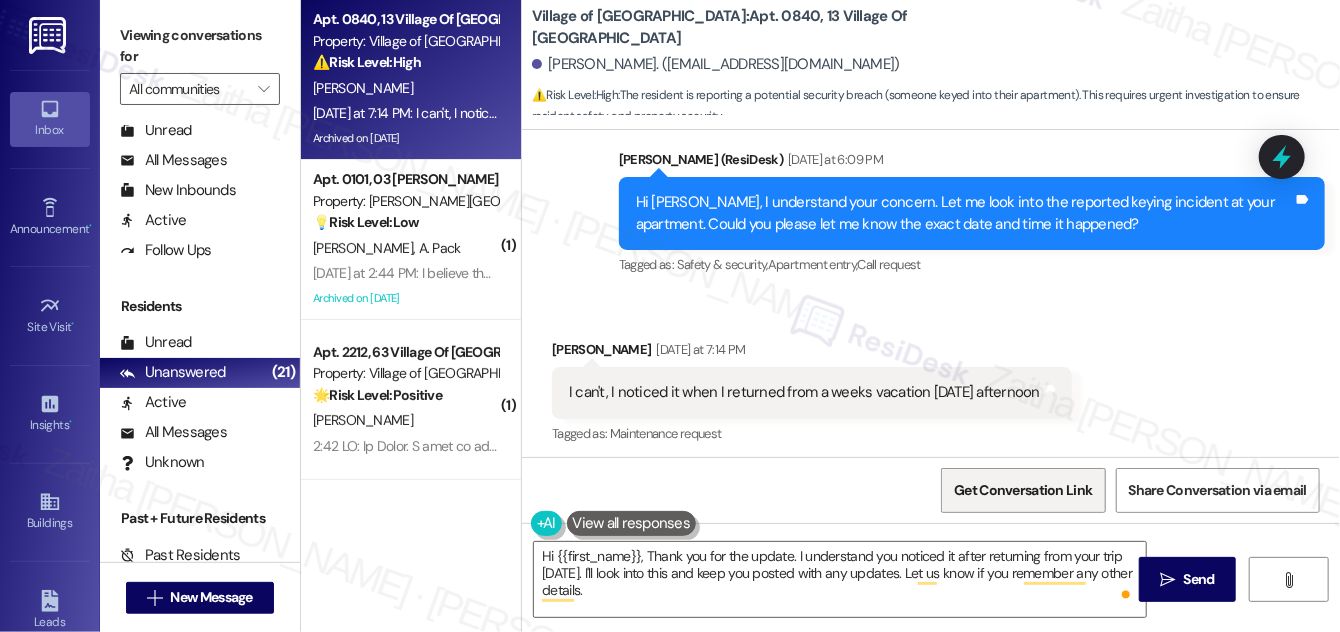 drag, startPoint x: 1200, startPoint y: 571, endPoint x: 1082, endPoint y: 474, distance: 152.75143 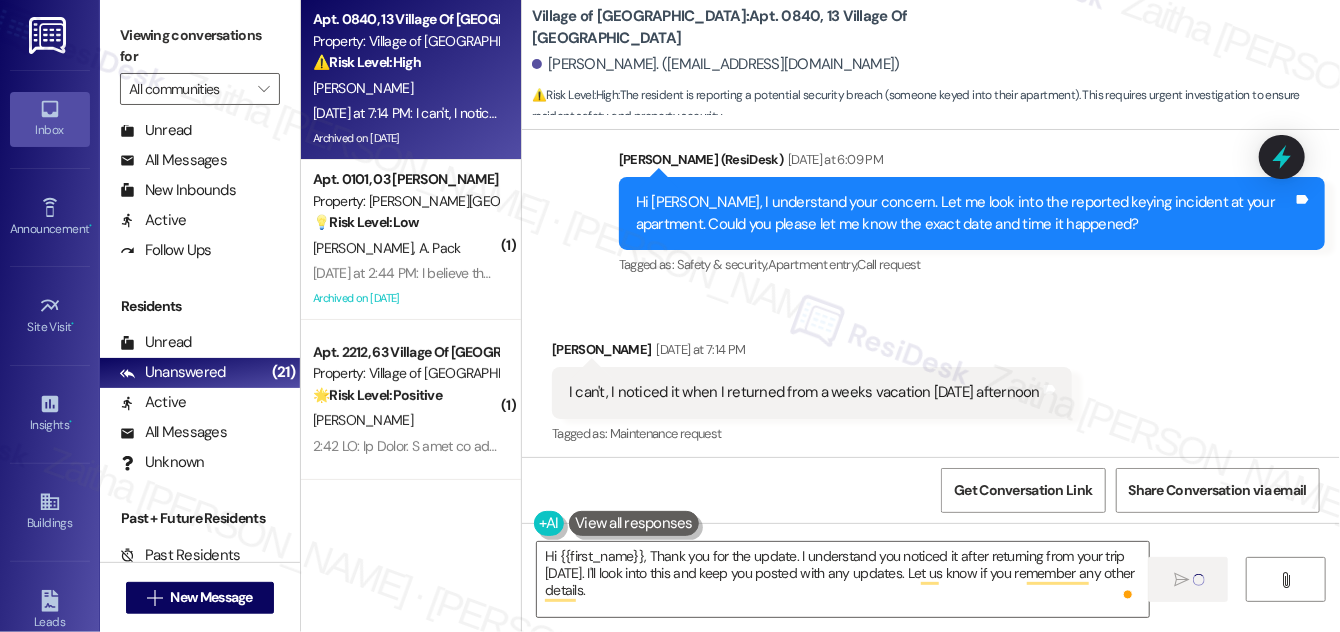 type 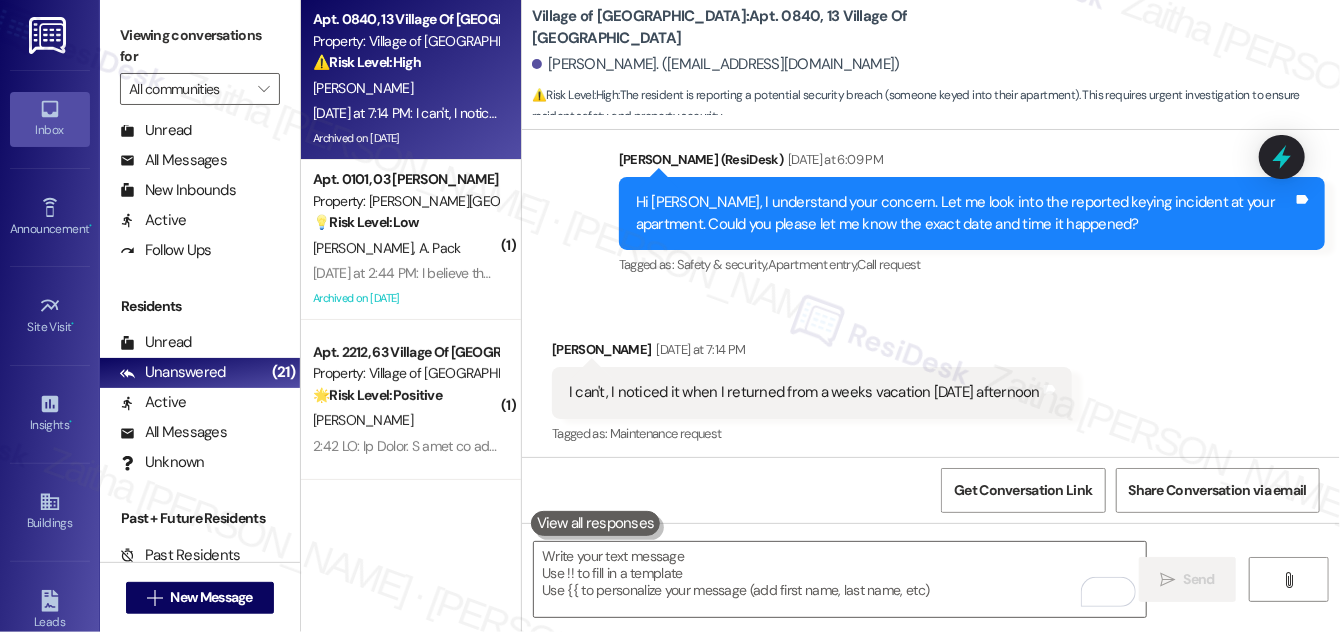 scroll, scrollTop: 43223, scrollLeft: 0, axis: vertical 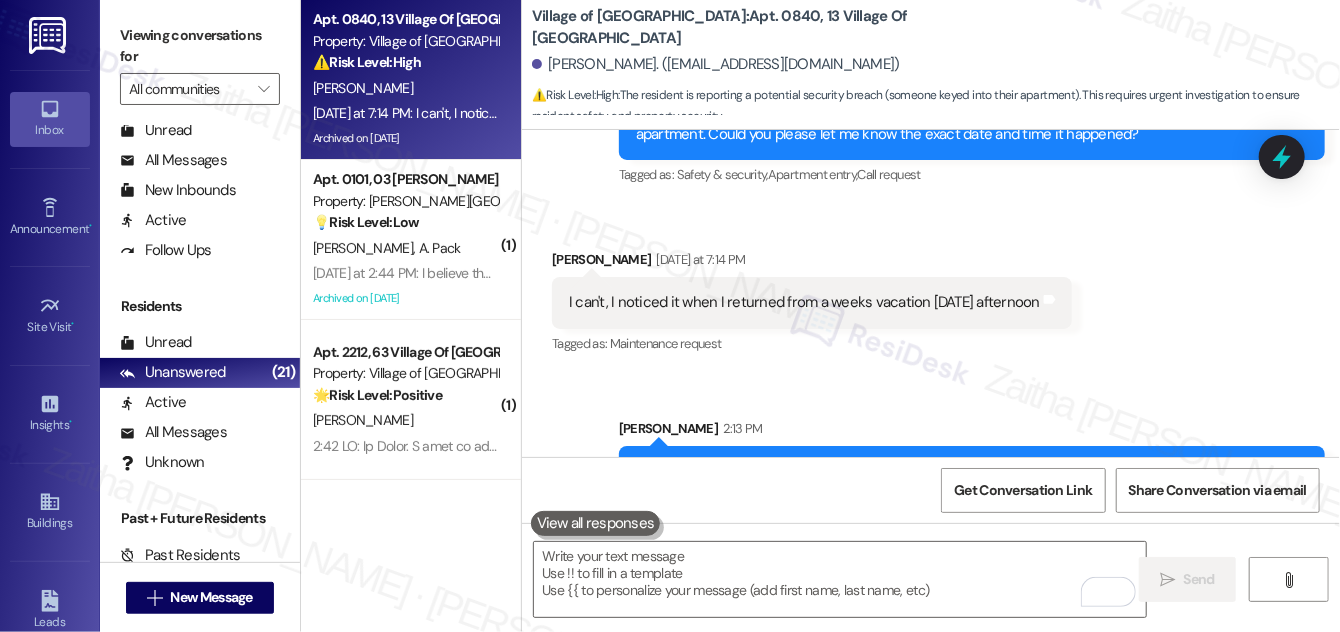 click on "Received via SMS [PERSON_NAME] [DATE] at 7:14 PM I can't, I noticed it when I returned from a weeks vacation [DATE] afternoon Tags and notes Tagged as:   Maintenance request Click to highlight conversations about Maintenance request" at bounding box center [812, 303] 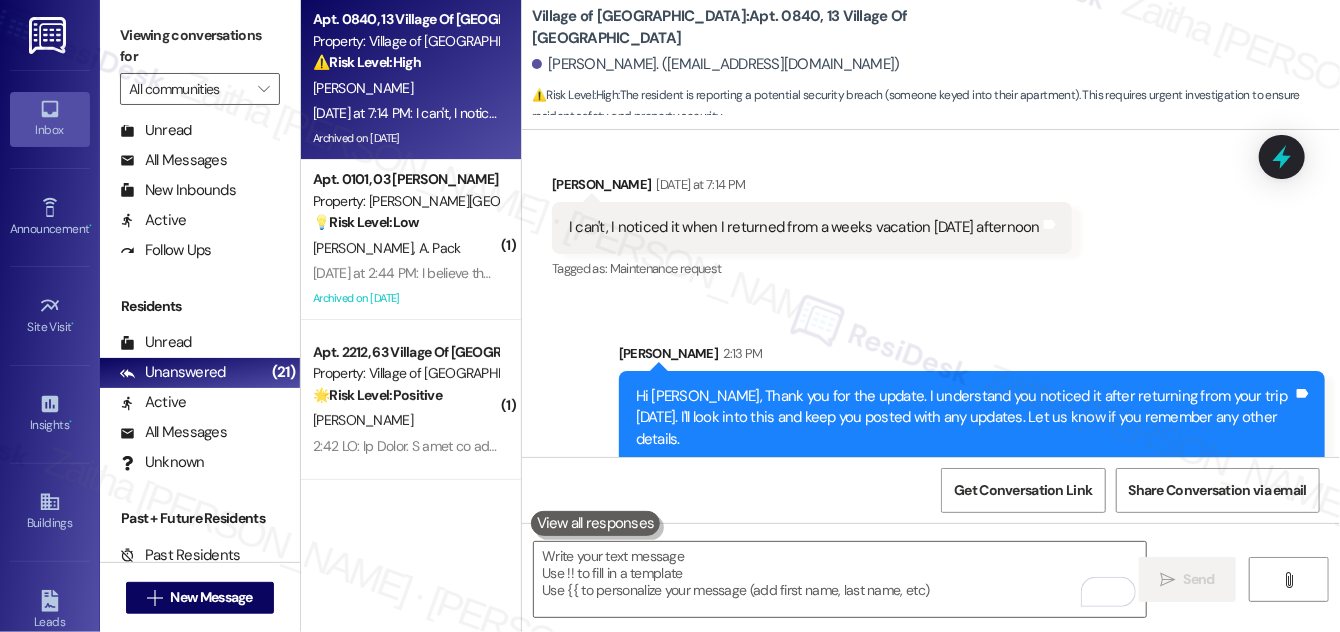 scroll, scrollTop: 43405, scrollLeft: 0, axis: vertical 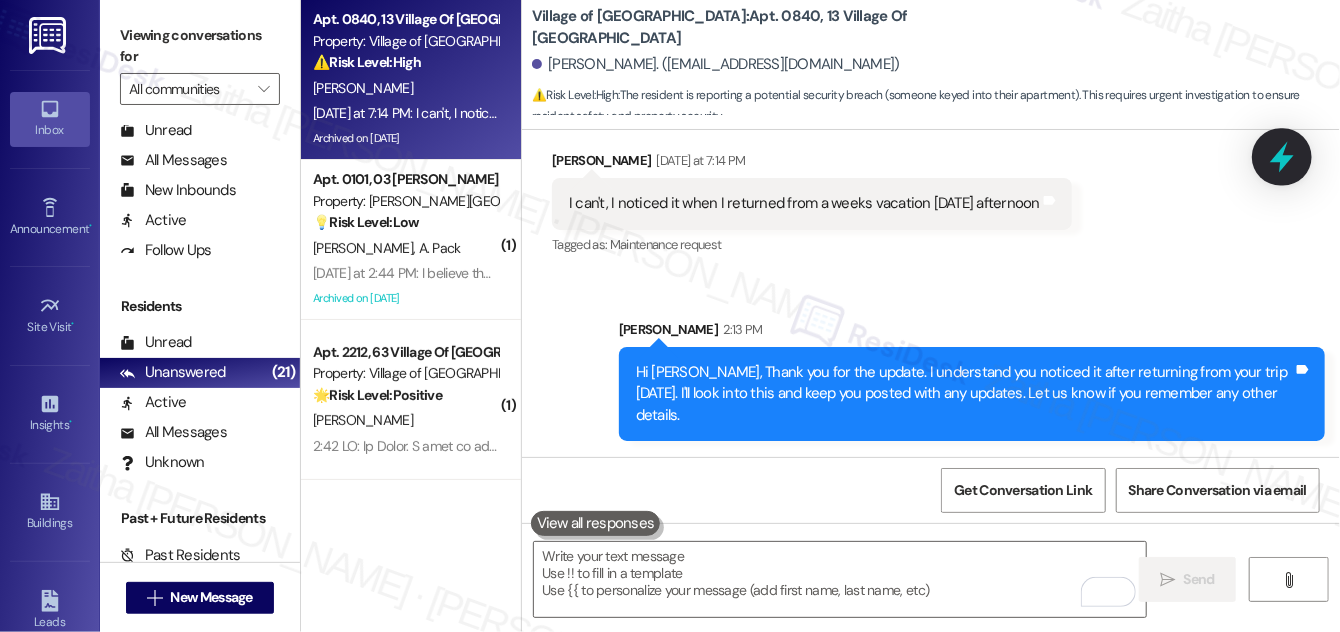 click 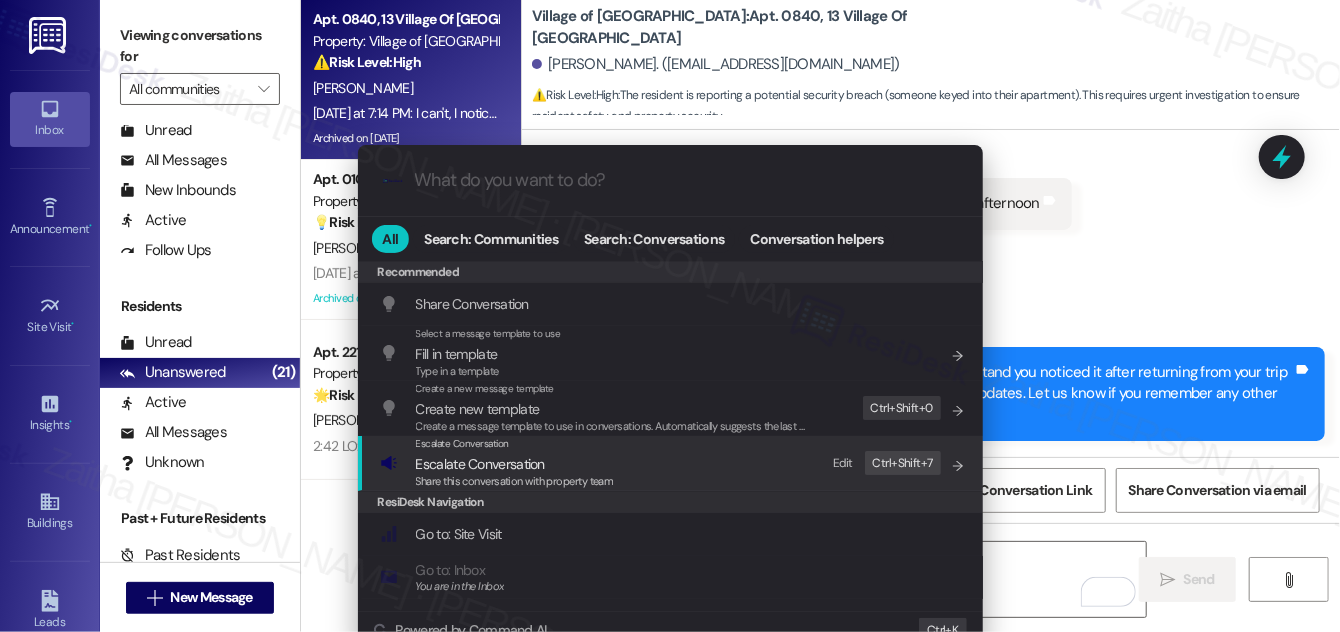 drag, startPoint x: 495, startPoint y: 466, endPoint x: 522, endPoint y: 475, distance: 28.460499 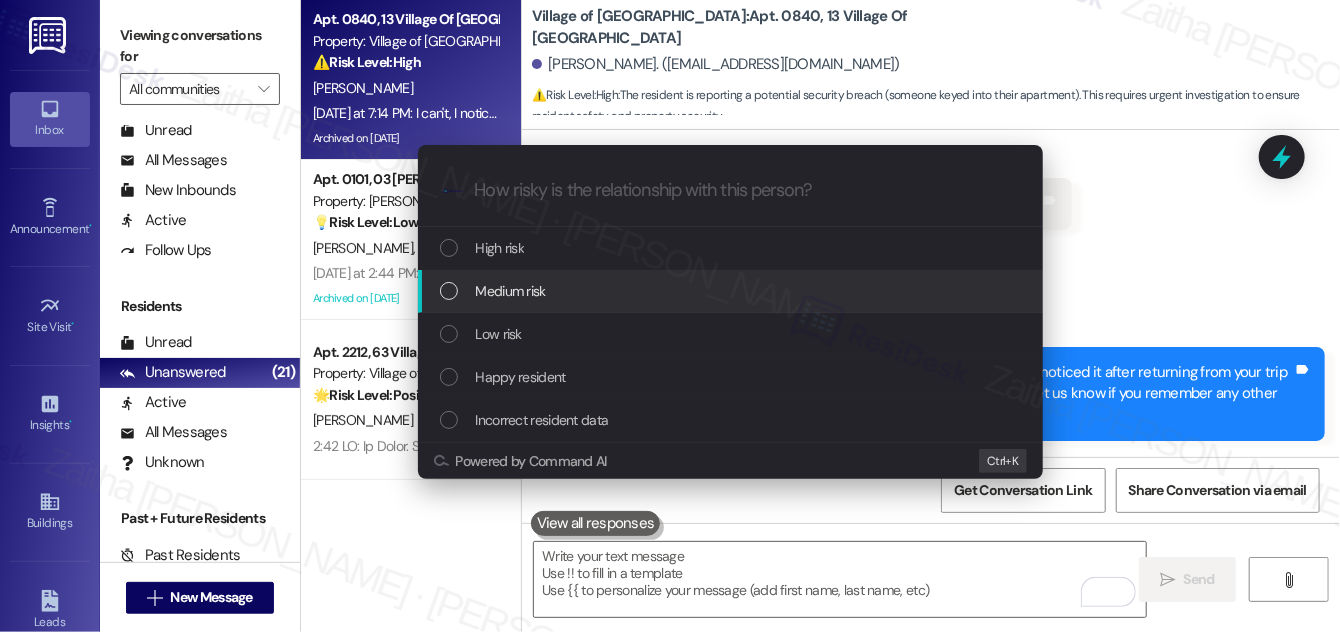 click on "Medium risk" at bounding box center [732, 291] 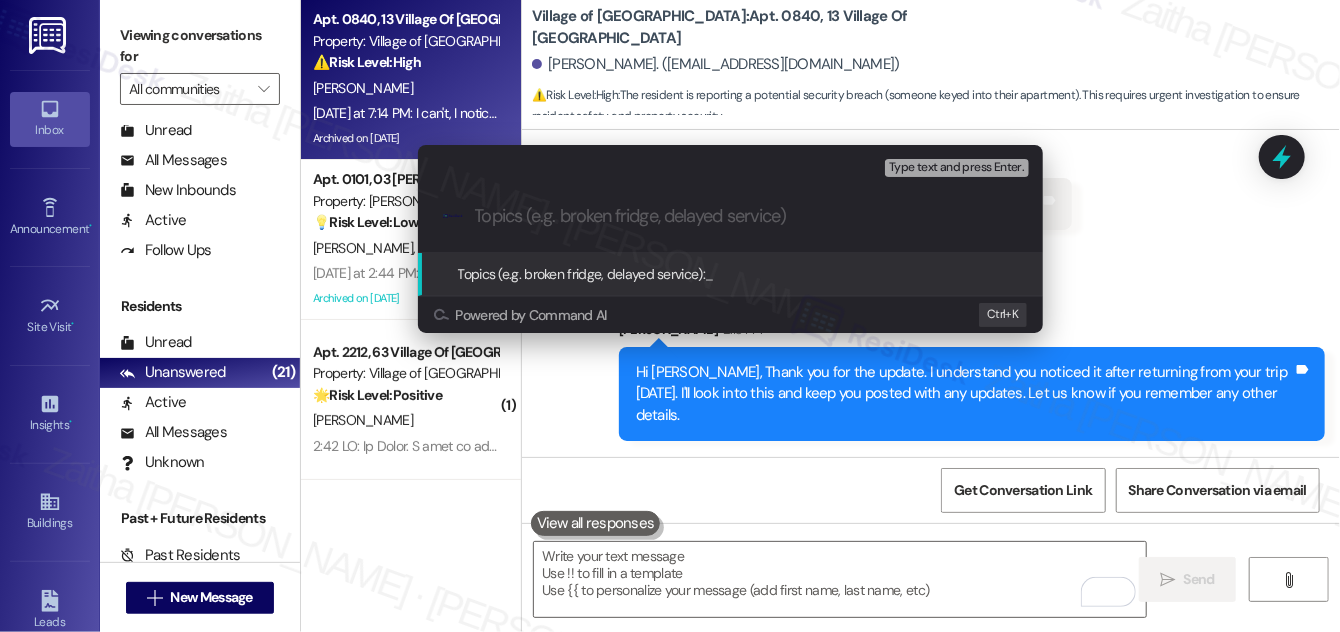 paste on "Keying Incident" 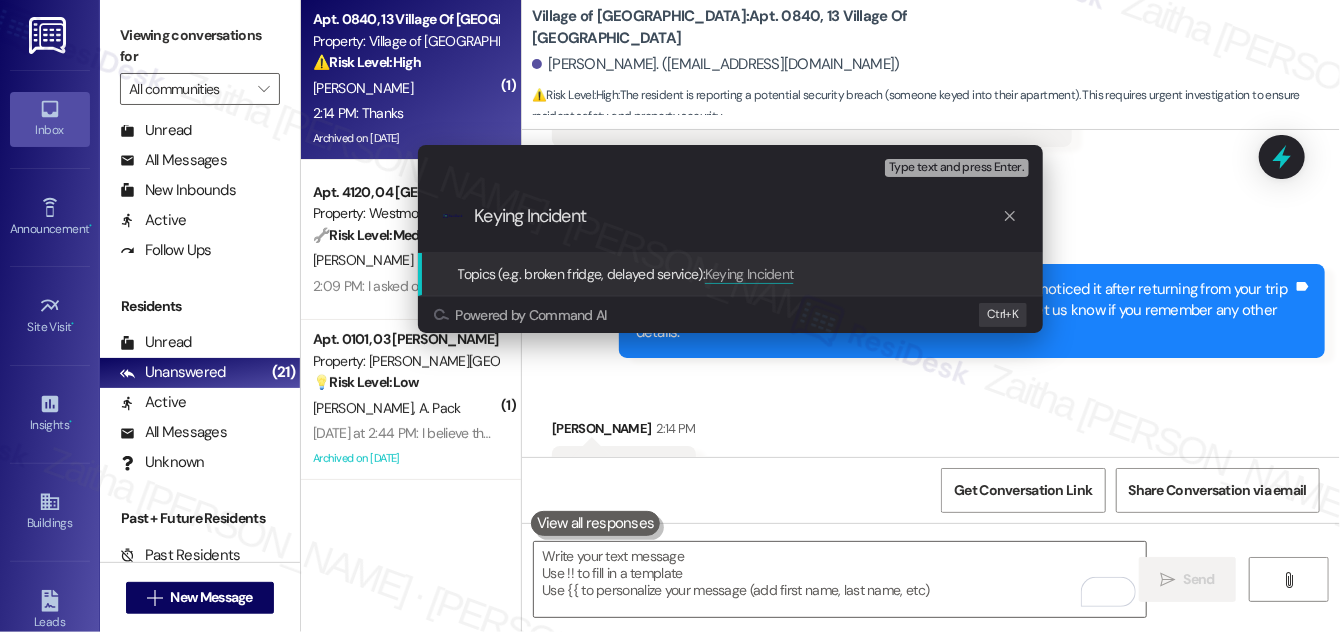 scroll, scrollTop: 43544, scrollLeft: 0, axis: vertical 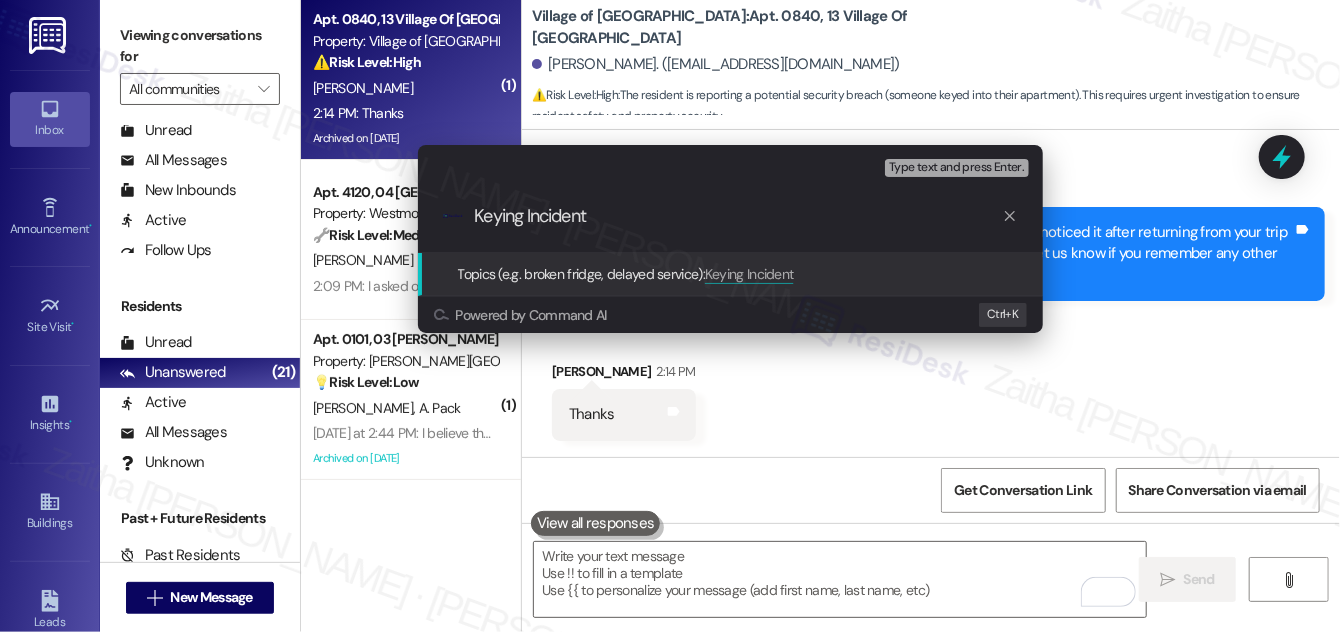 click on "Escalate Conversation Medium risk Topics (e.g. broken fridge, delayed service) Any messages to highlight in the email? Type text and press Enter. .cls-1{fill:#0a055f;}.cls-2{fill:#0cc4c4;} resideskLogoBlueOrange Keying Incident Topics (e.g. broken fridge, delayed service):  Keying Incident Powered by Command AI Ctrl+ K" at bounding box center (670, 316) 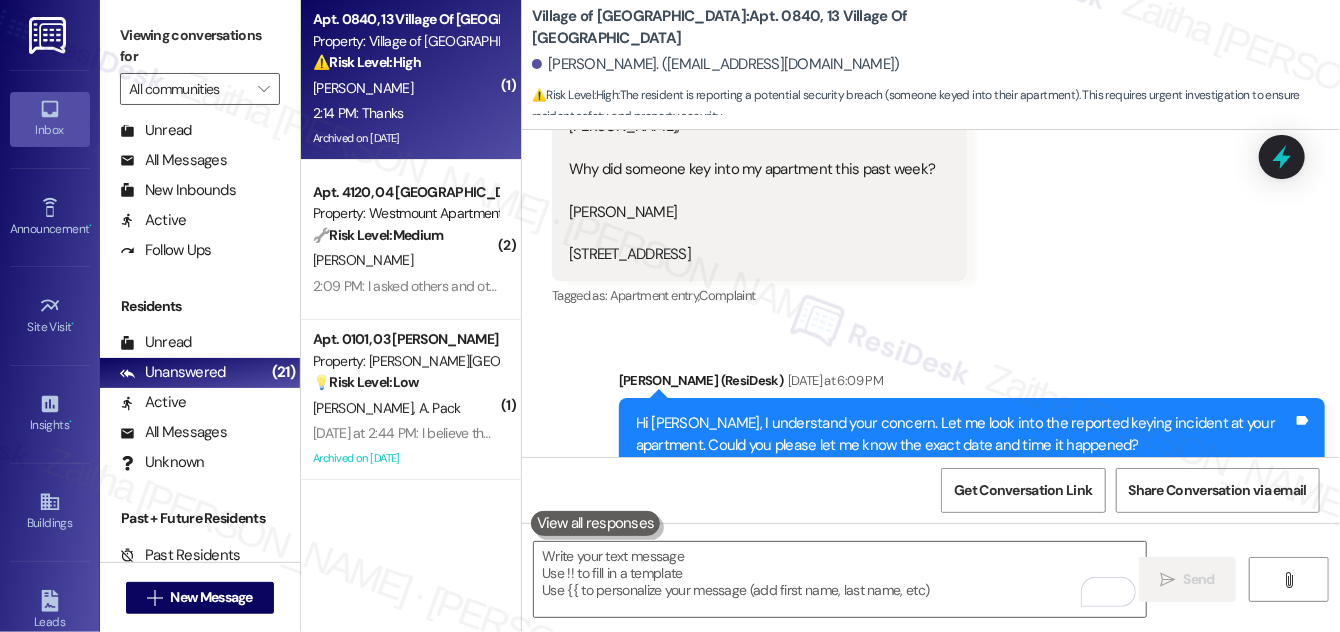 scroll, scrollTop: 42999, scrollLeft: 0, axis: vertical 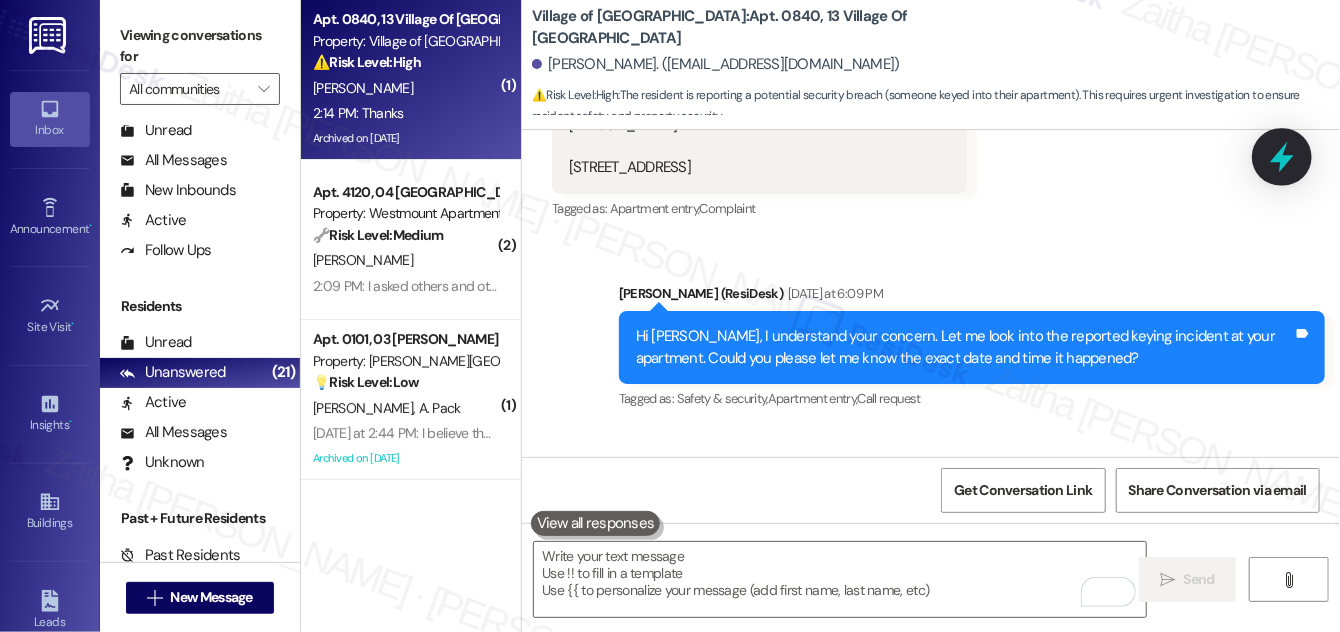 click 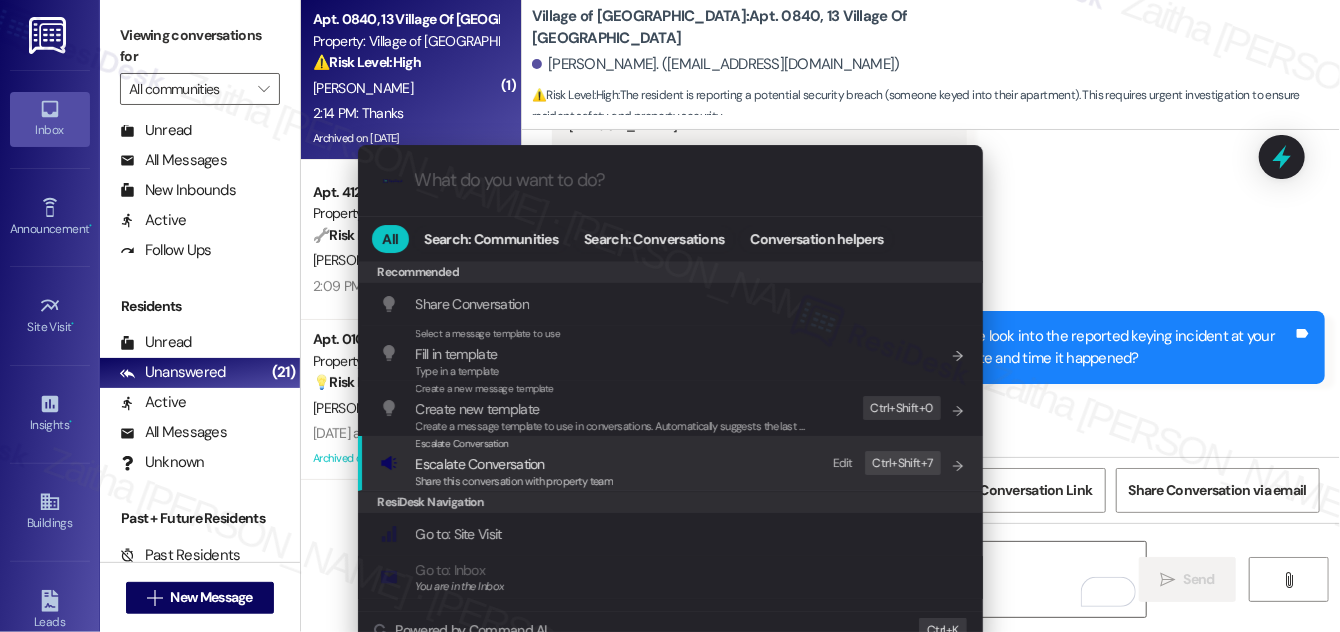 click on "Escalate Conversation" at bounding box center [480, 464] 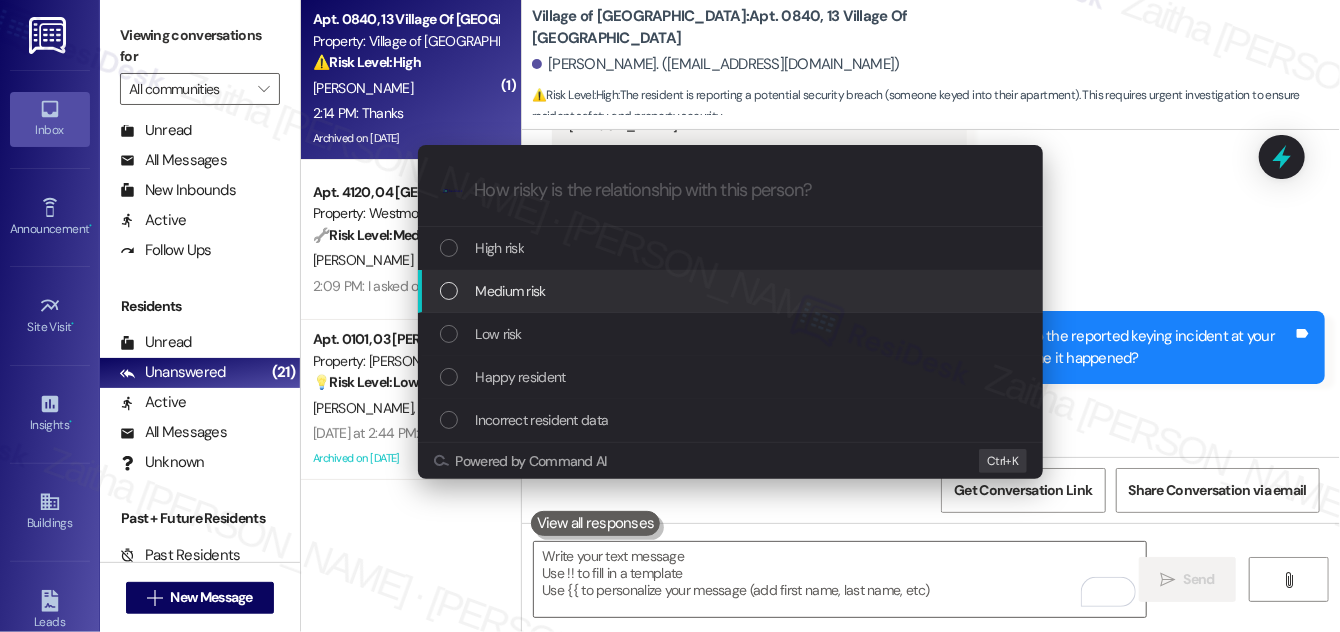 click on "Medium risk" at bounding box center (511, 291) 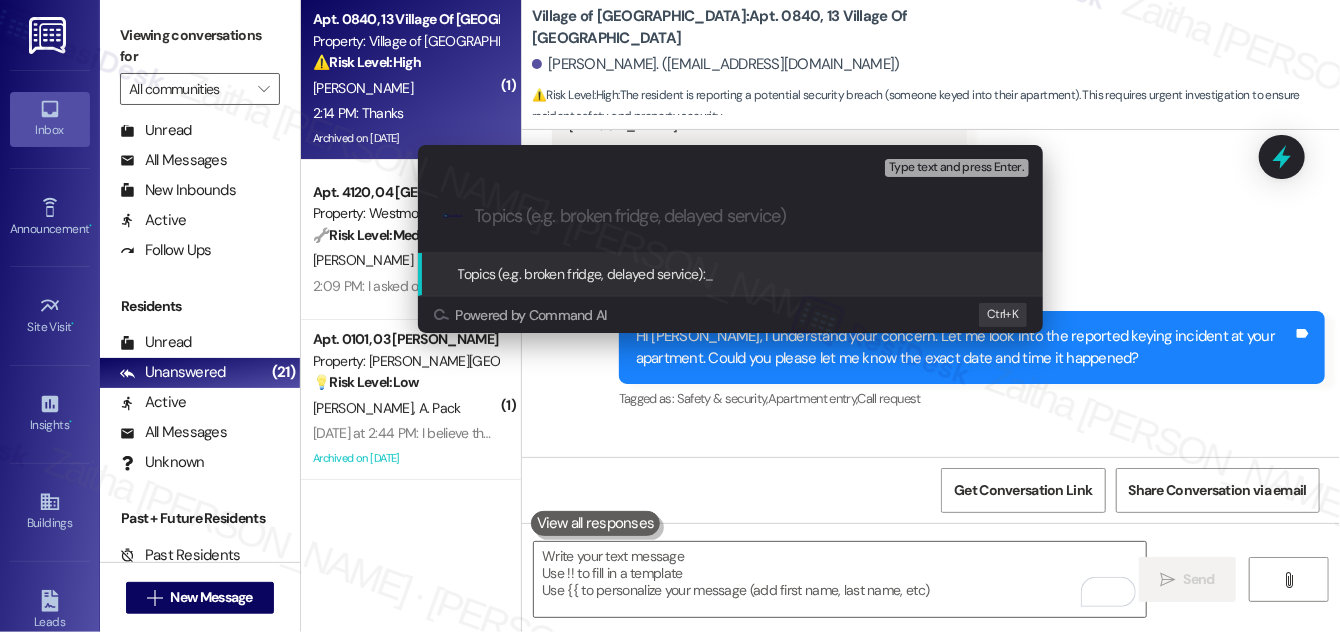 paste on "Keying Incident" 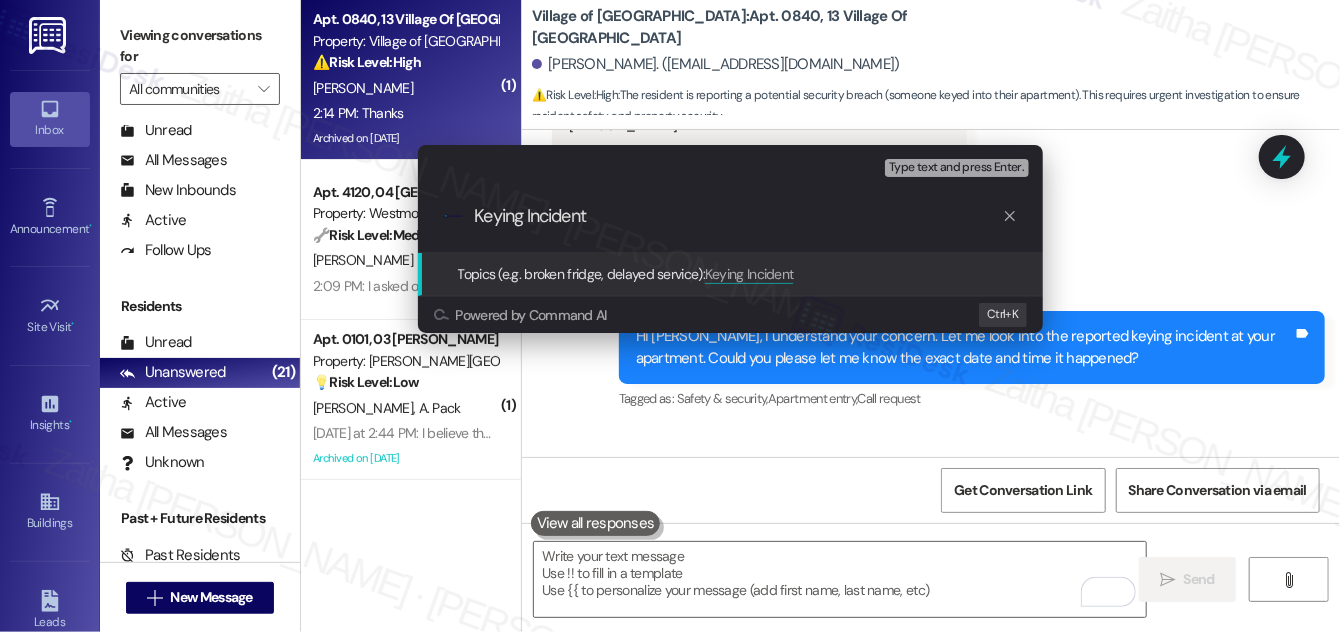 click on "Keying Incident" at bounding box center (738, 216) 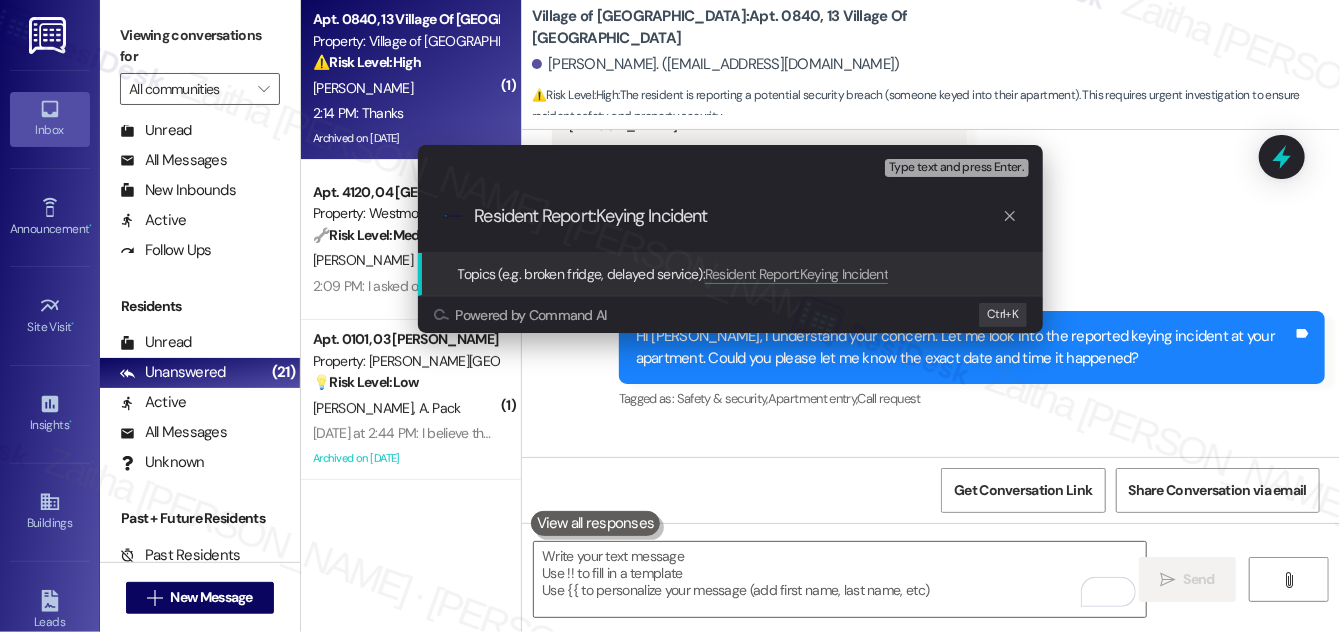 type on "Resident Report: Keying Incident" 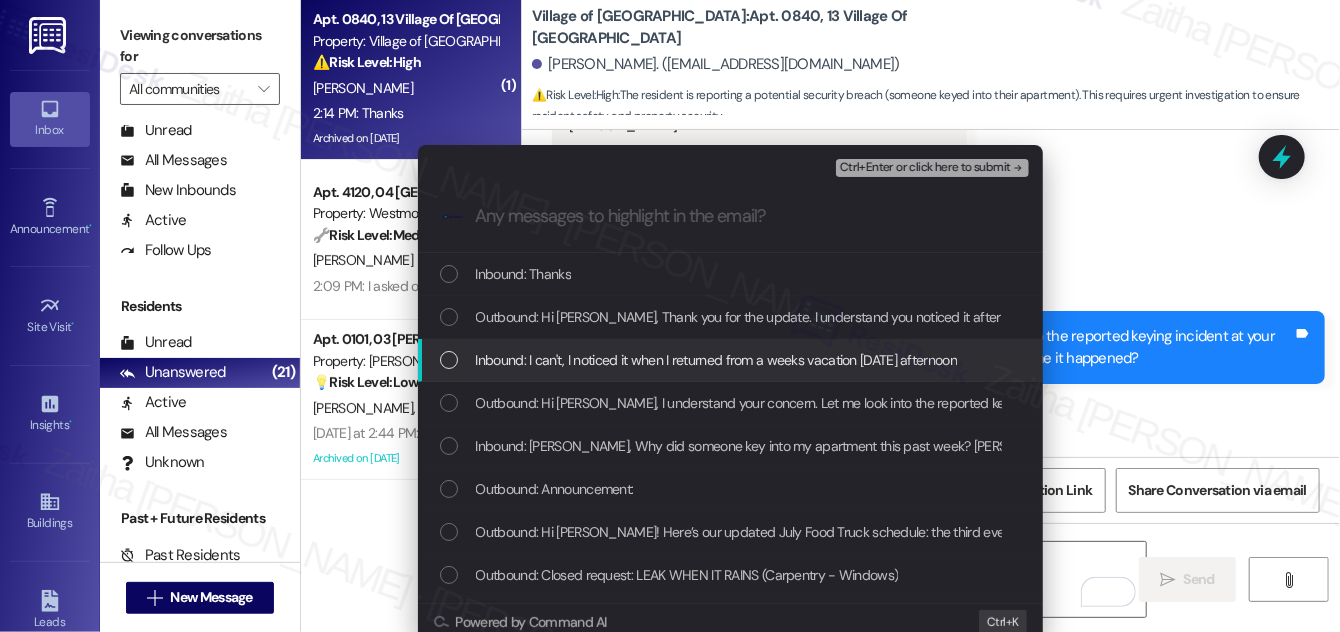 click at bounding box center (449, 360) 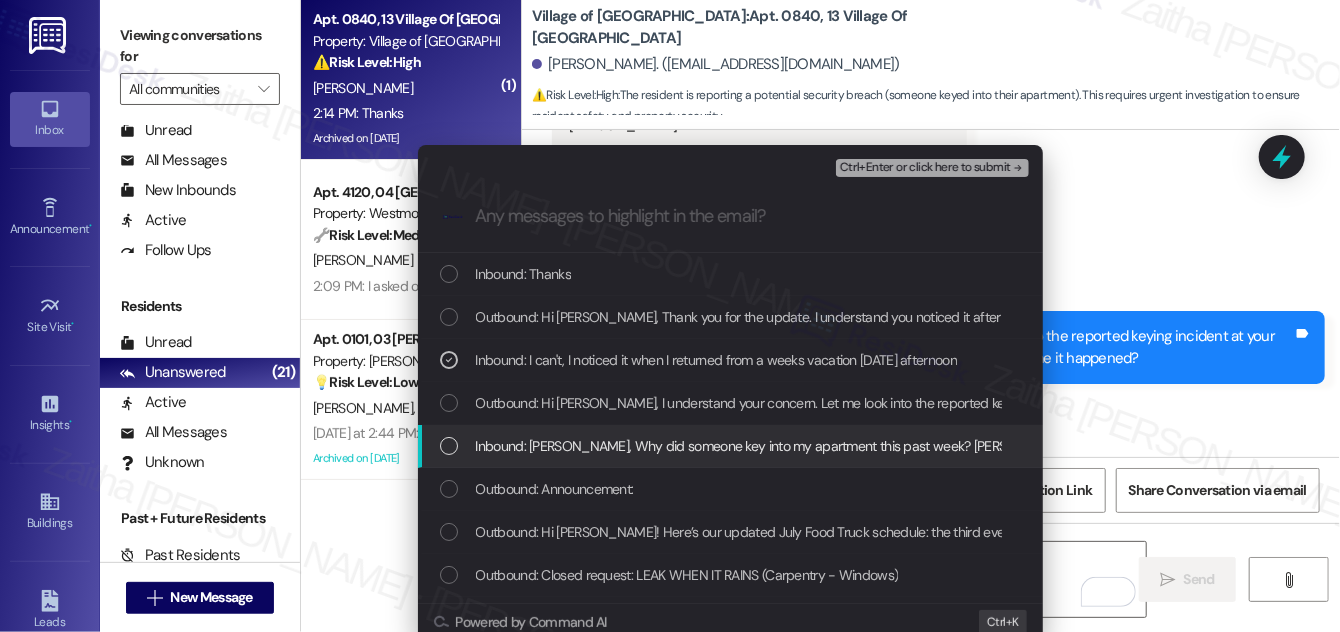 click at bounding box center (449, 446) 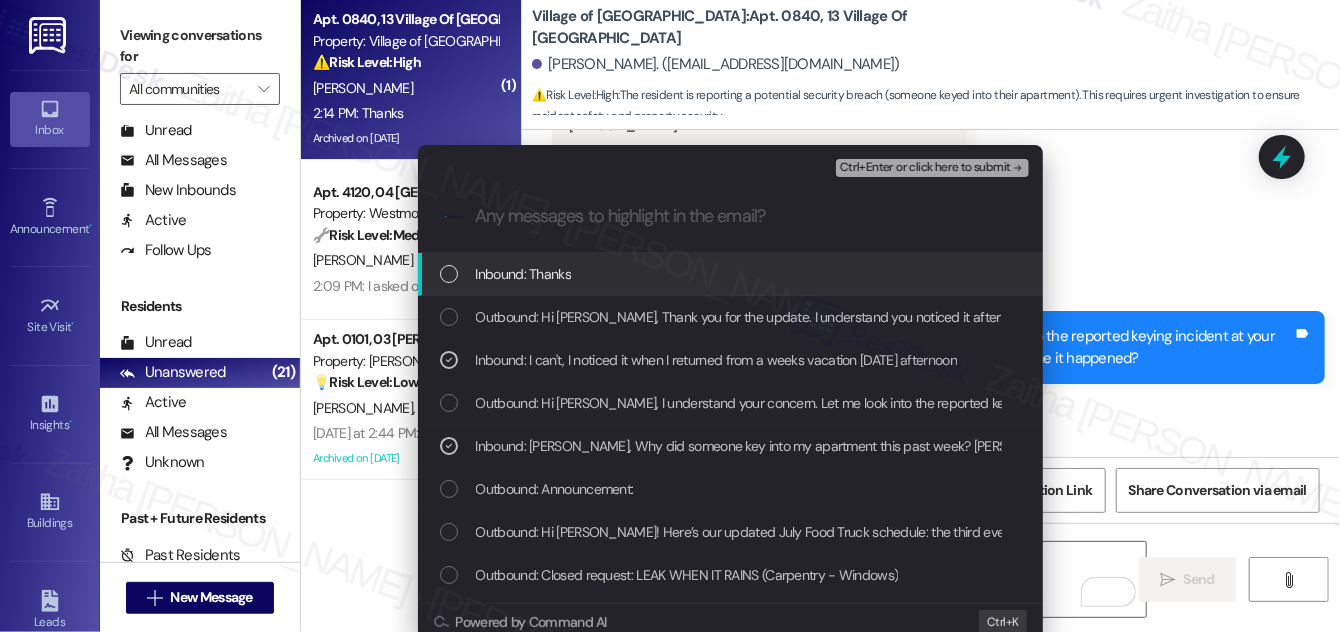 click on "Ctrl+Enter or click here to submit" at bounding box center (925, 168) 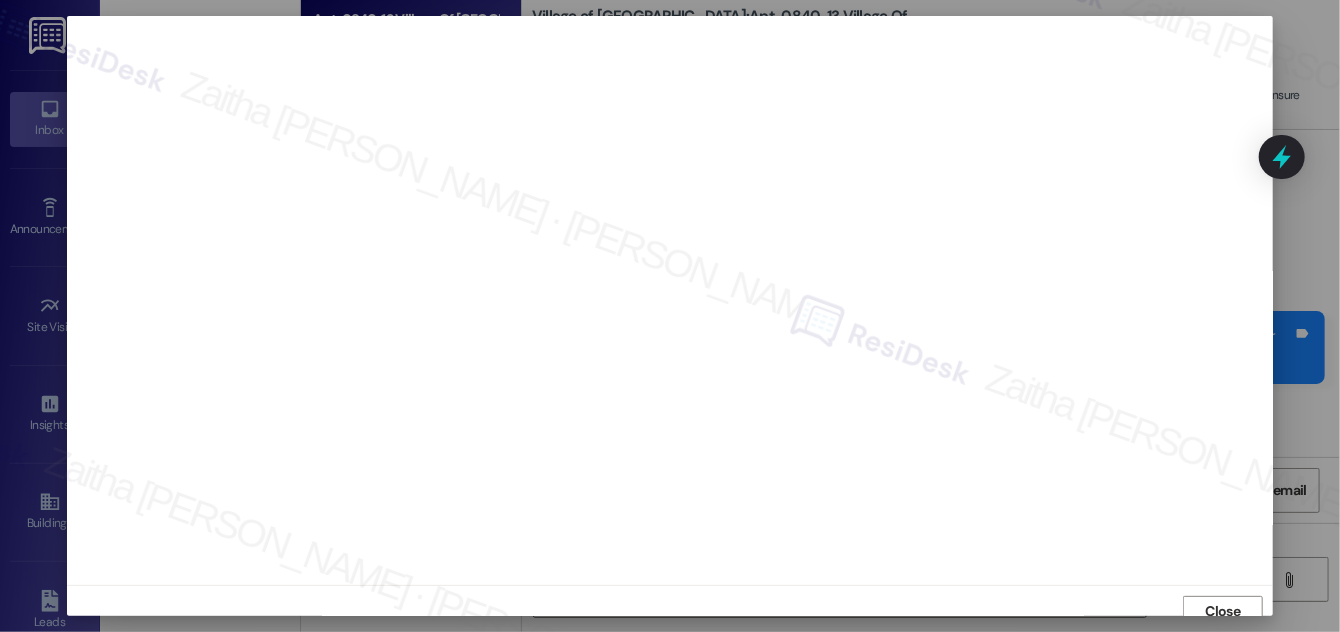 scroll, scrollTop: 11, scrollLeft: 0, axis: vertical 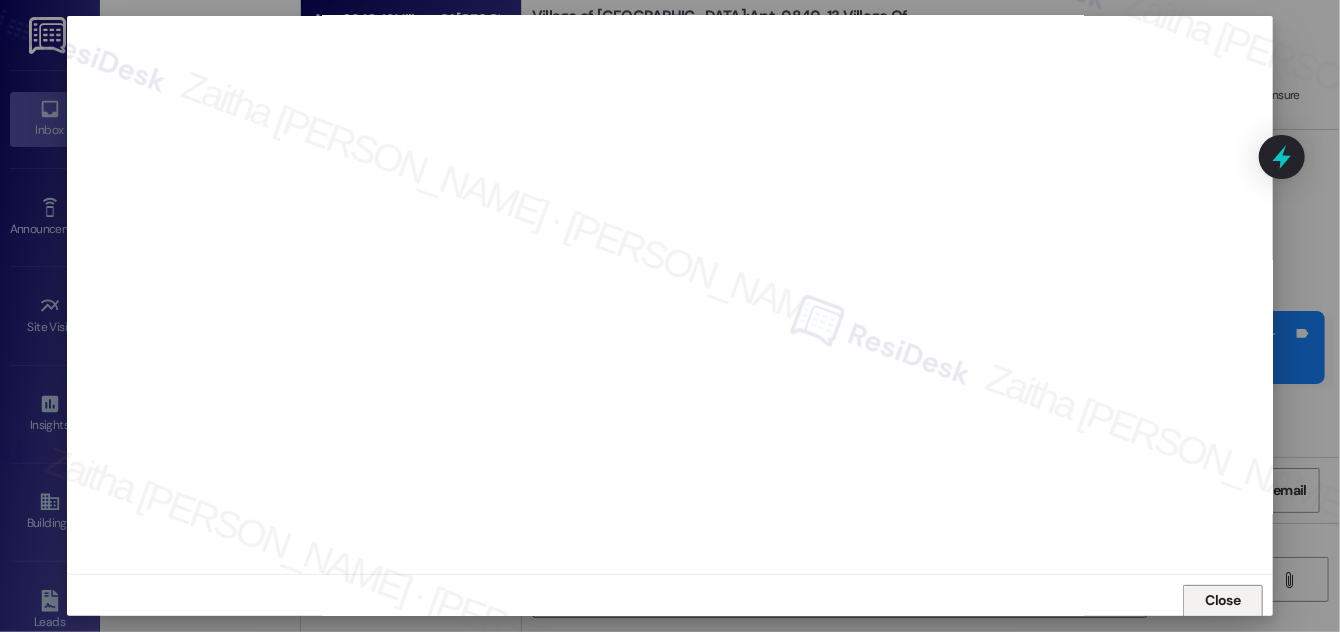 click on "Close" at bounding box center [1223, 600] 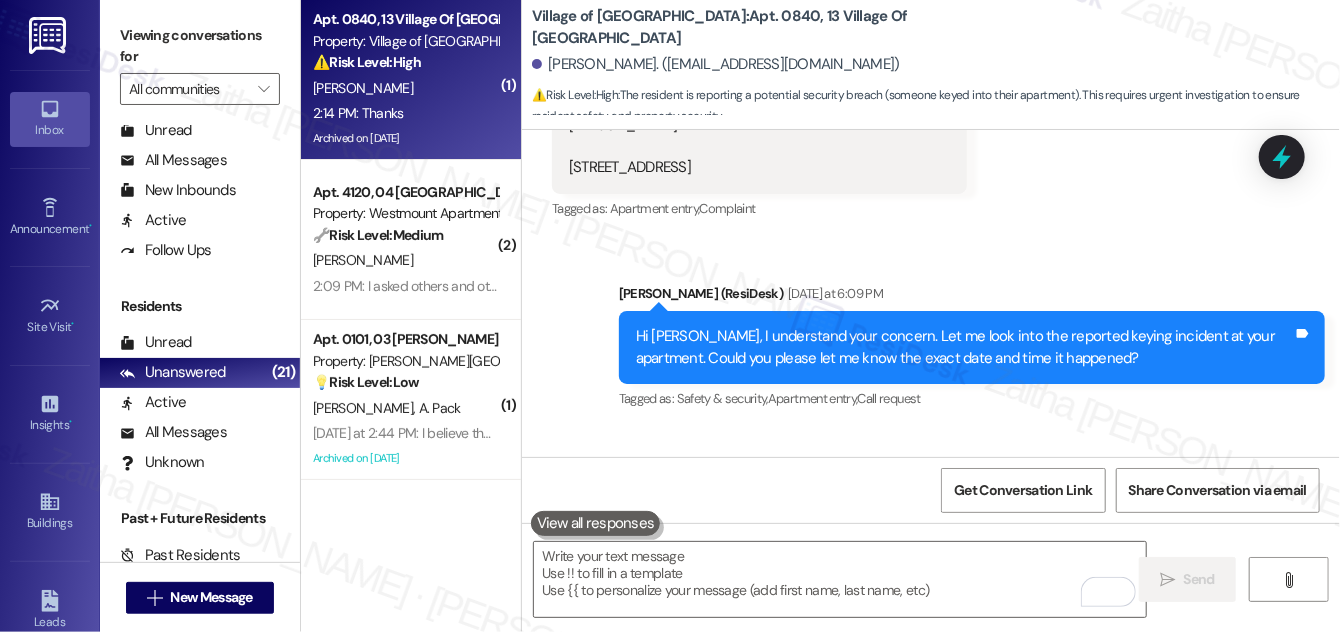 drag, startPoint x: 1285, startPoint y: 163, endPoint x: 1260, endPoint y: 171, distance: 26.24881 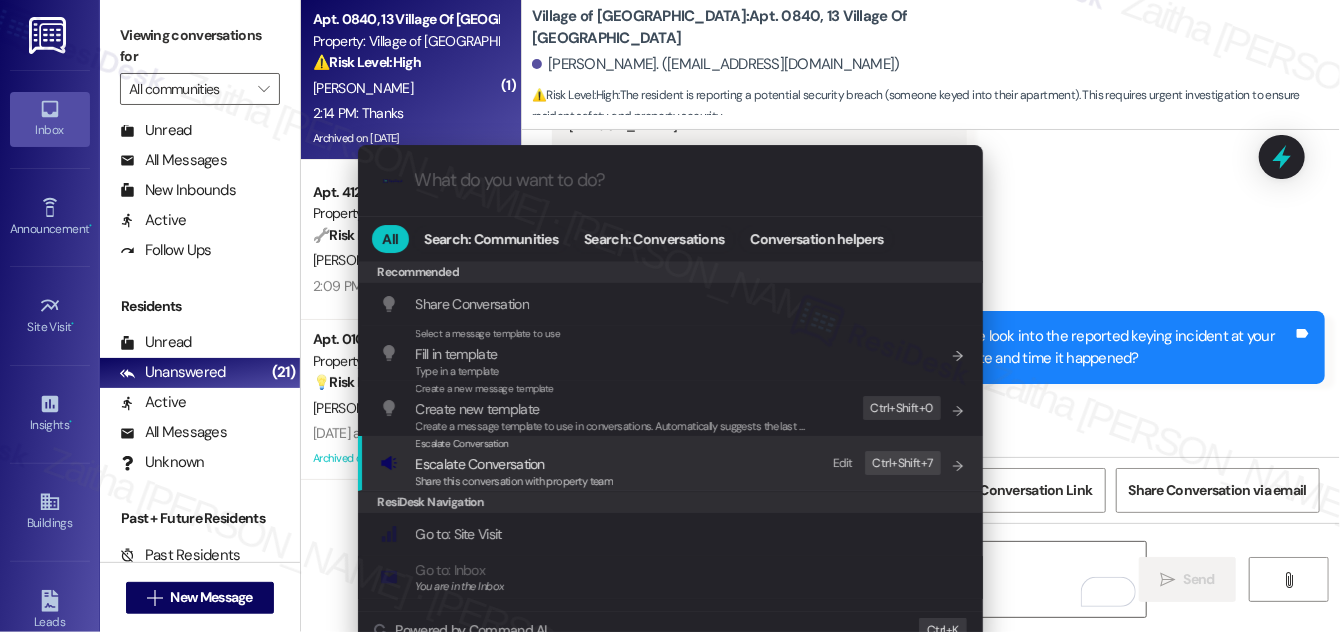 click on "Escalate Conversation" at bounding box center (480, 464) 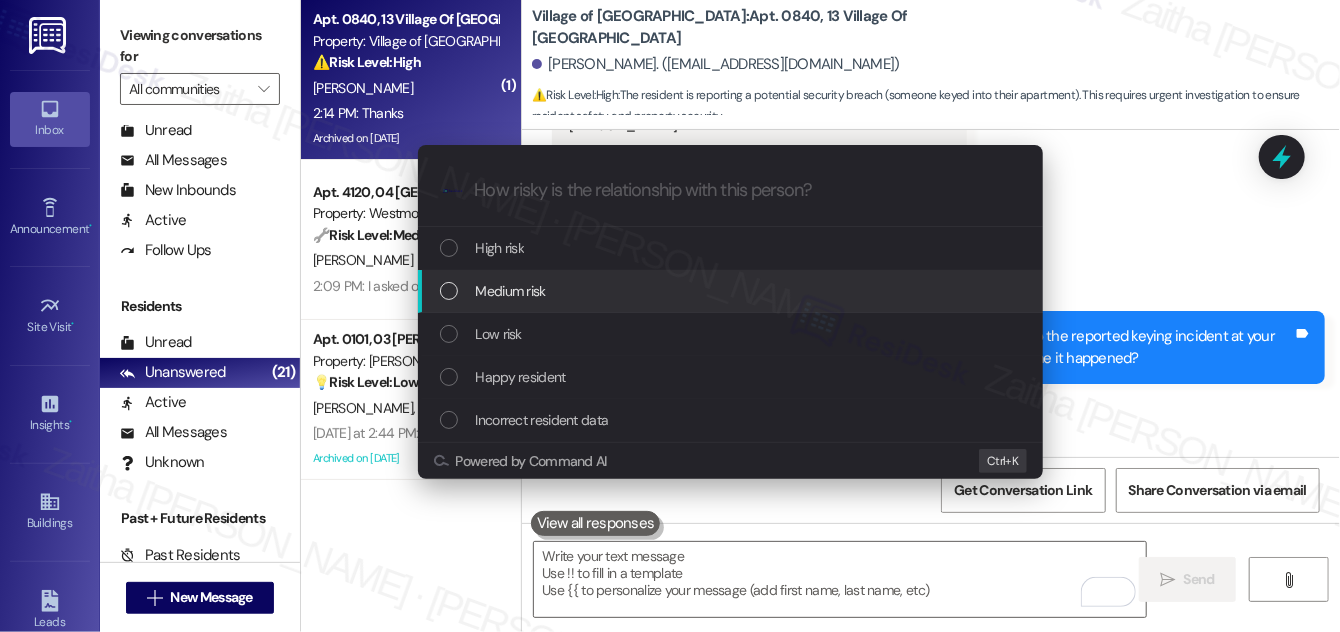 click on "Medium risk" at bounding box center (511, 291) 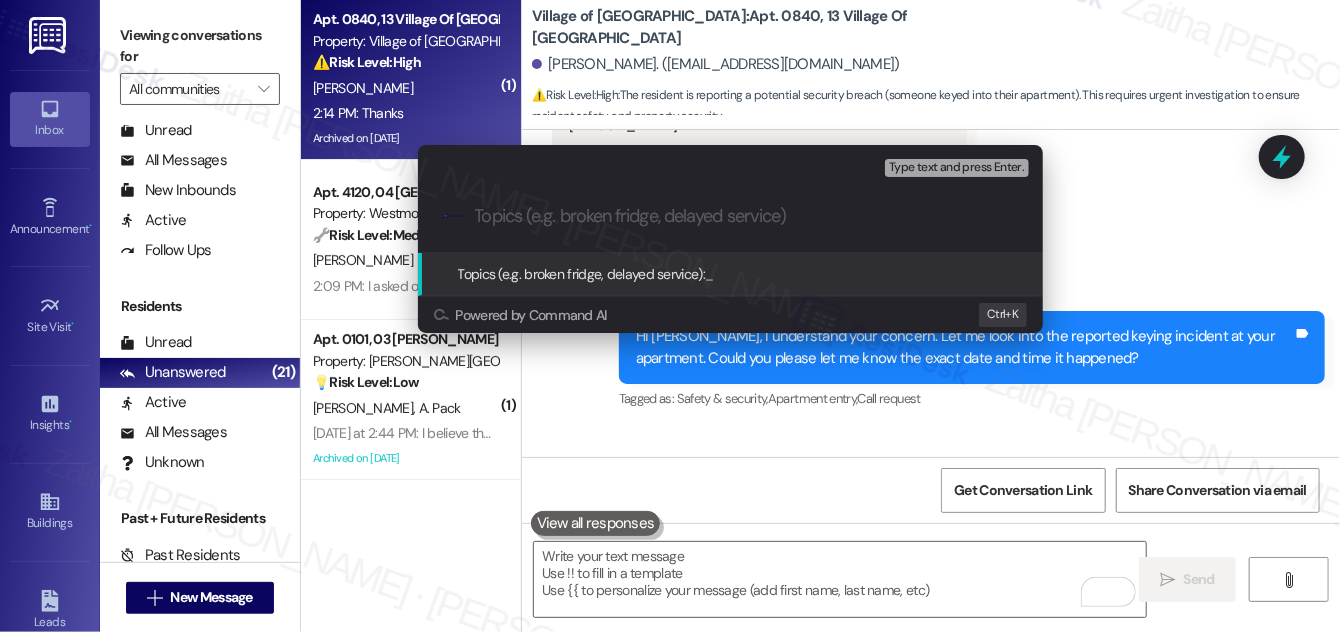 paste on "Keying Incident" 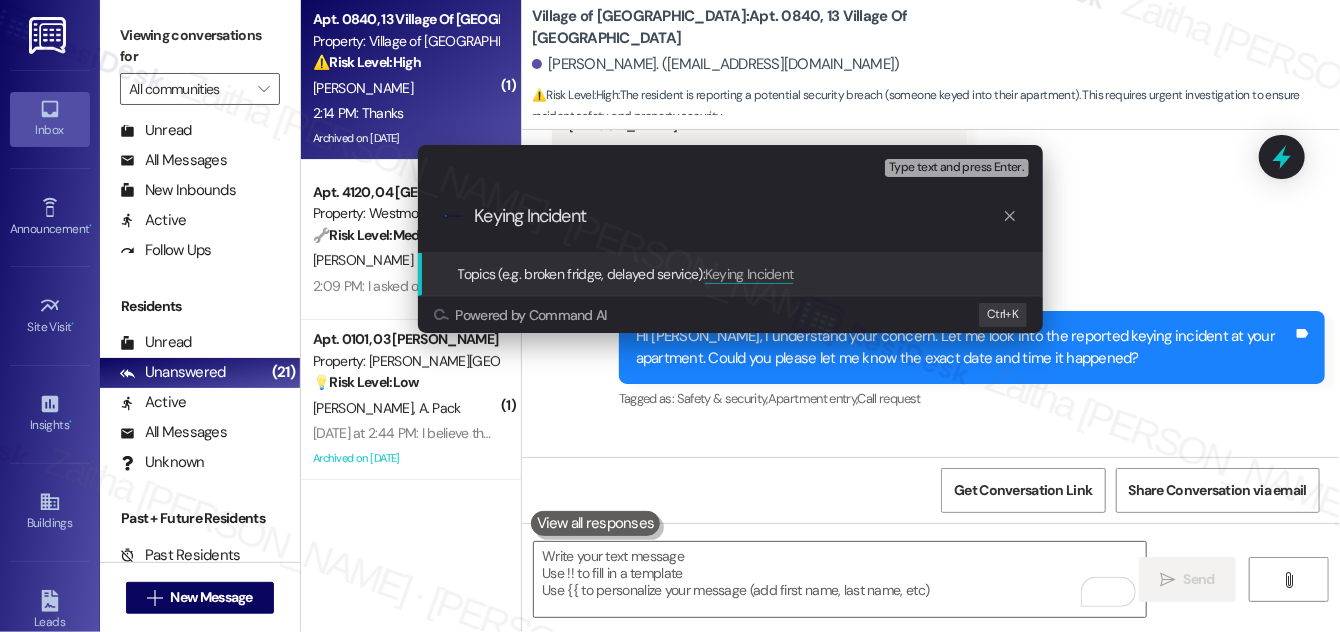 click on "Keying Incident" at bounding box center [738, 216] 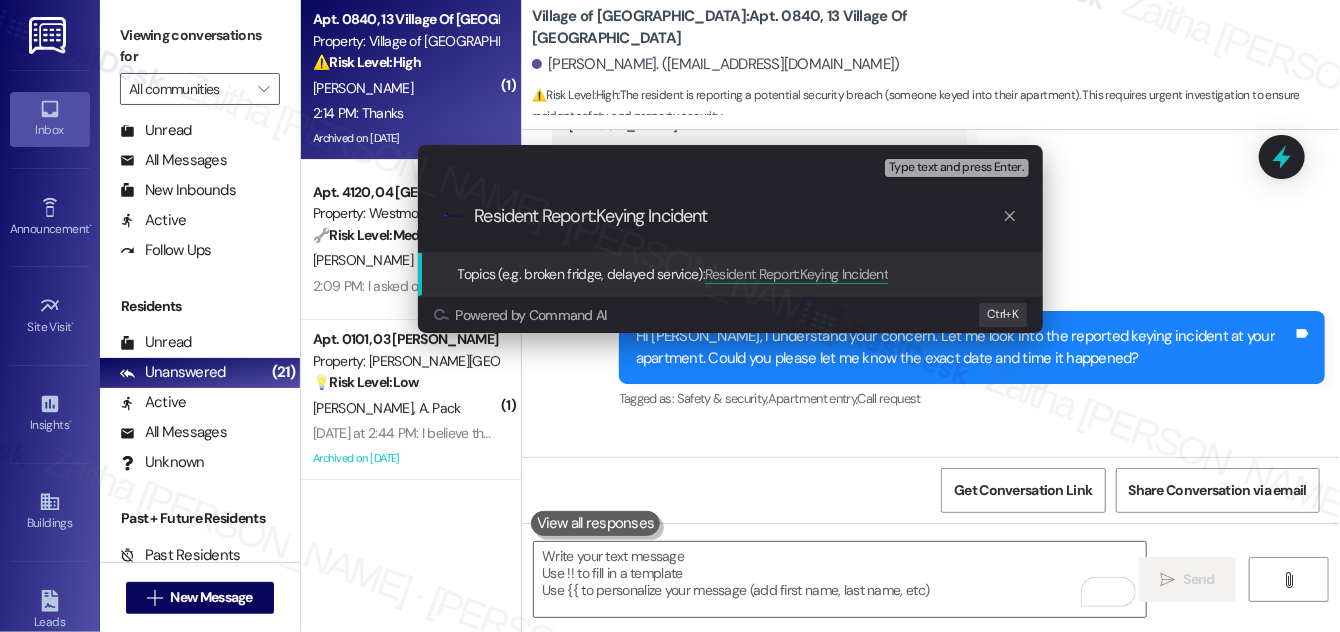 type on "Resident Report: Keying Incident" 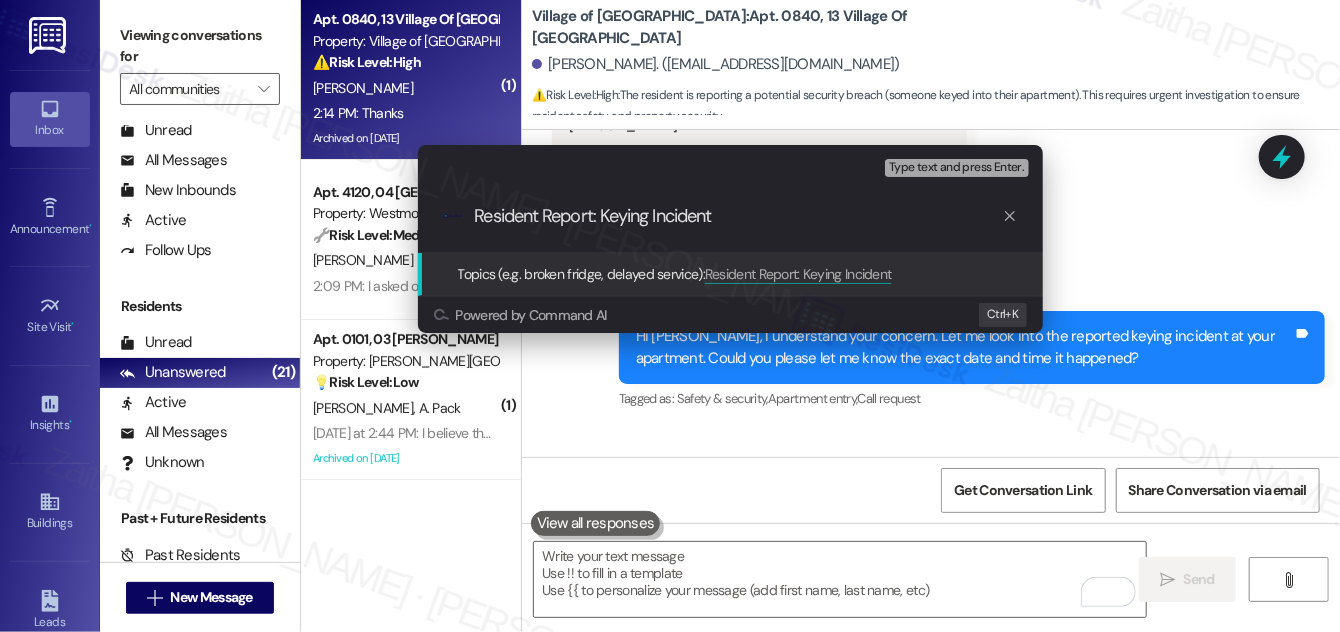 type 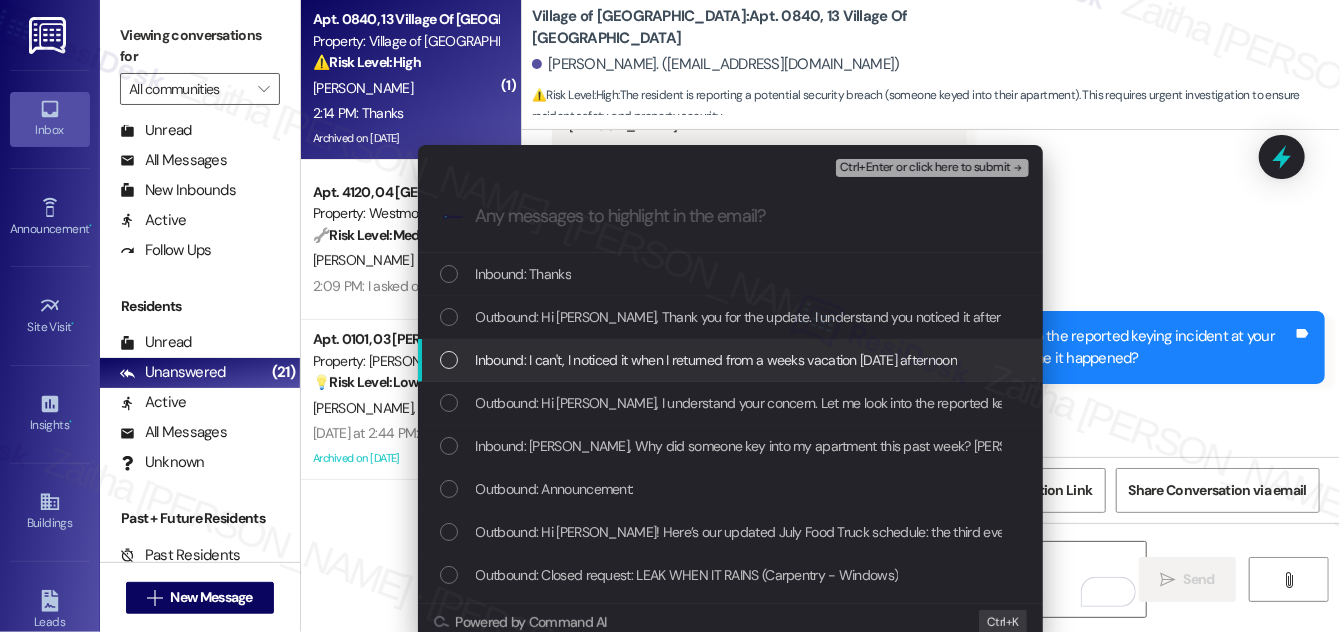 click at bounding box center [449, 360] 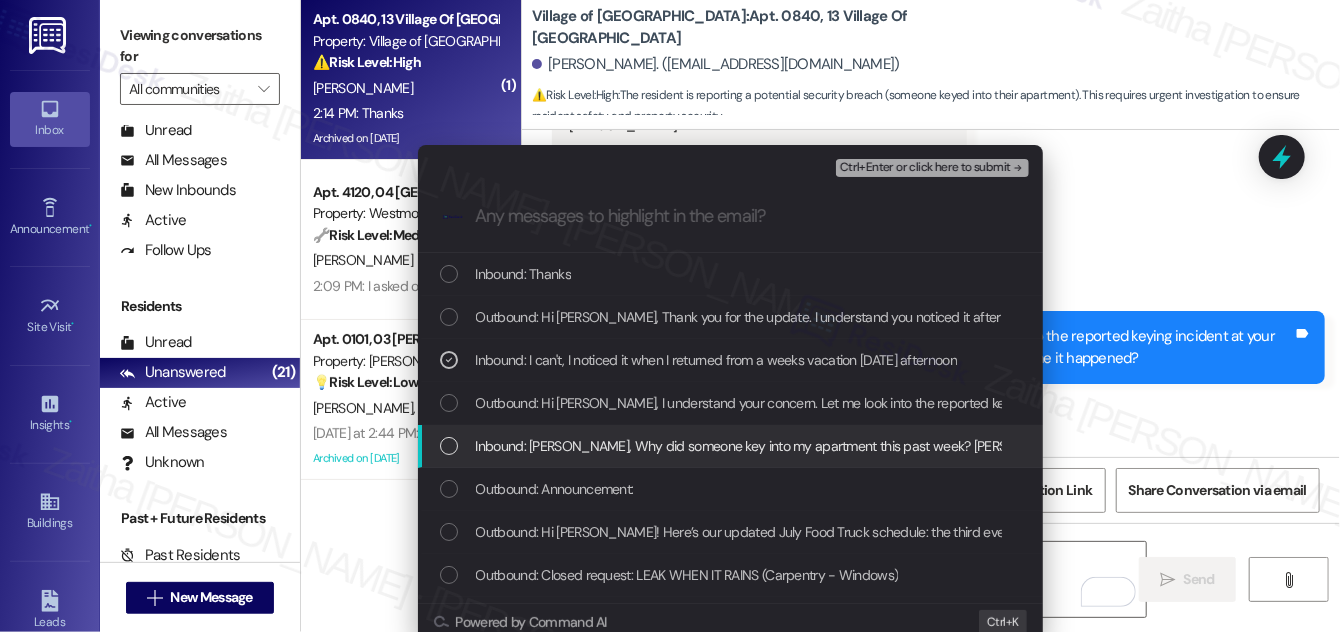 click at bounding box center (449, 446) 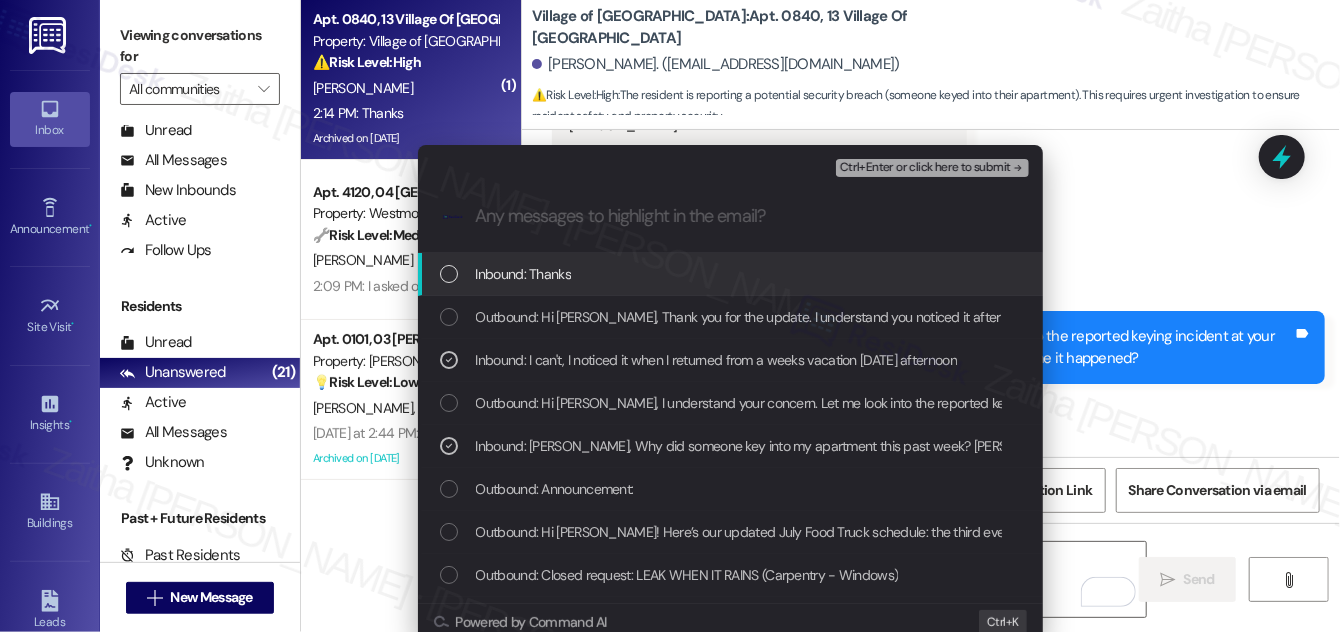 click on "Ctrl+Enter or click here to submit" at bounding box center (925, 168) 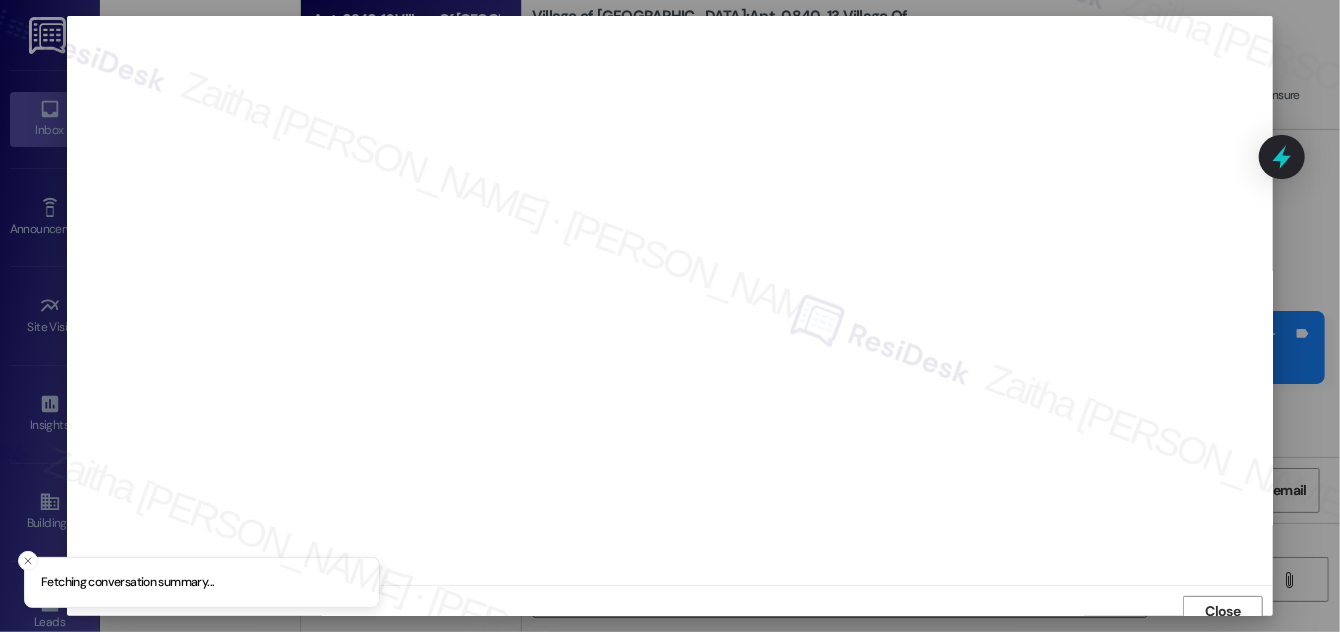 scroll, scrollTop: 11, scrollLeft: 0, axis: vertical 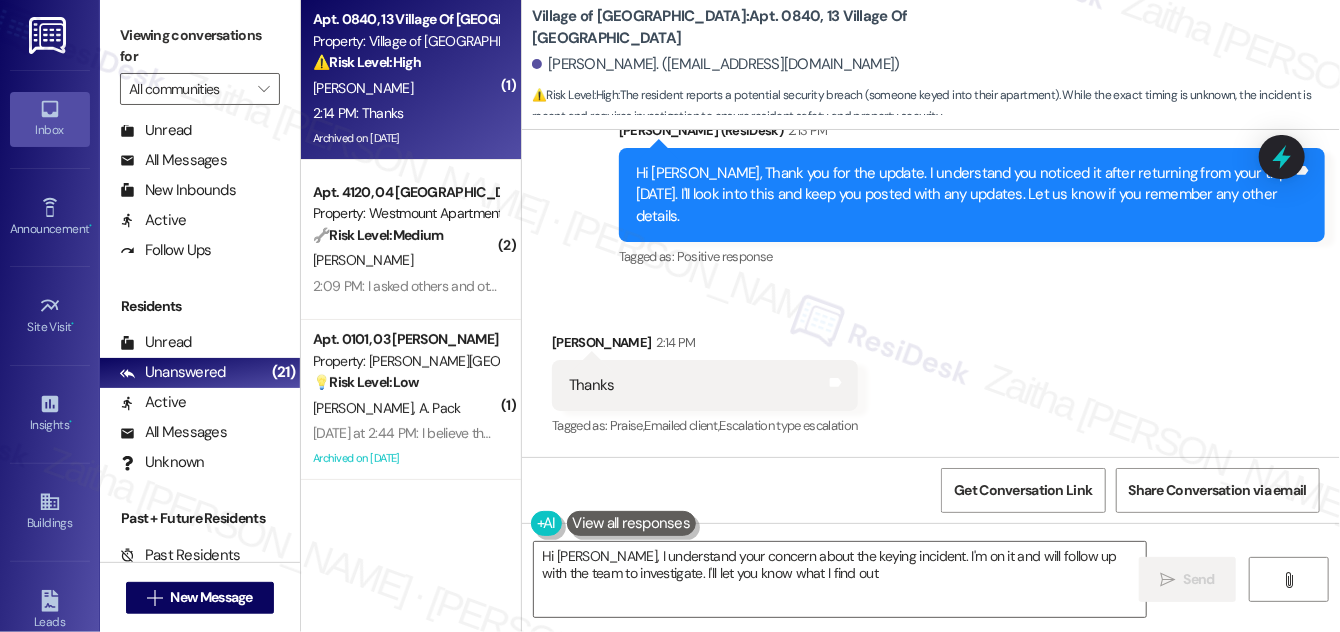 type on "Hi [PERSON_NAME], I understand your concern about the keying incident. I'm on it and will follow up with the team to investigate. I'll let you know what I find out!" 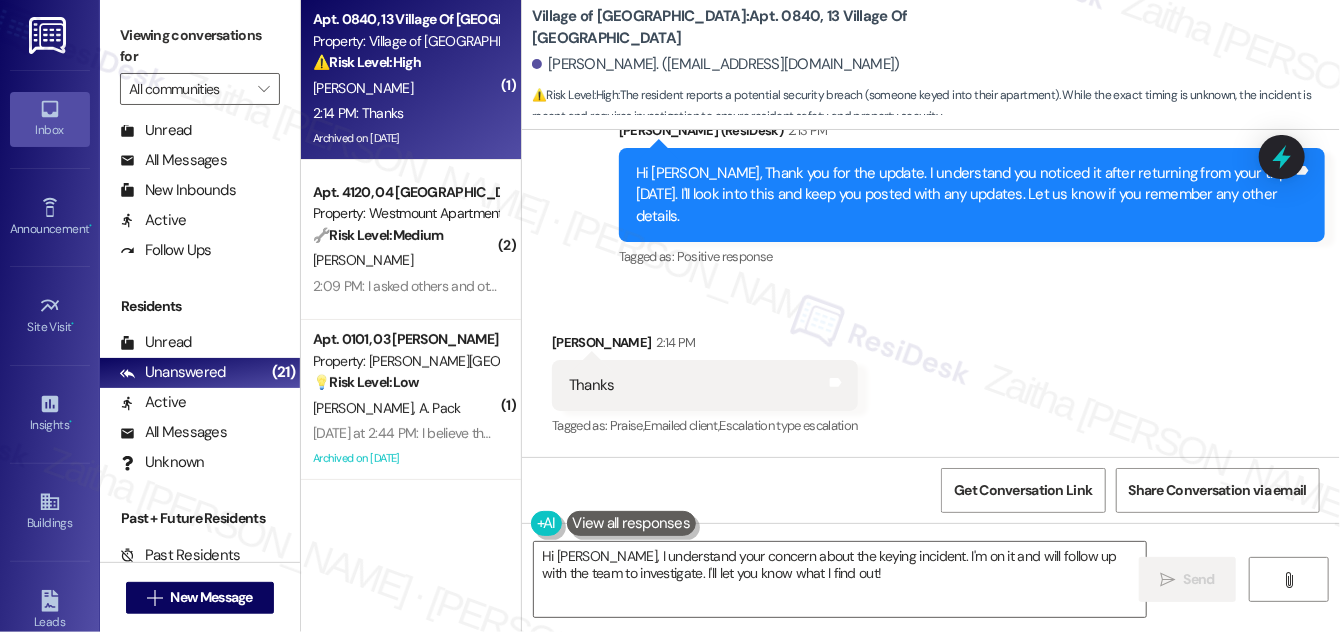 scroll, scrollTop: 43604, scrollLeft: 0, axis: vertical 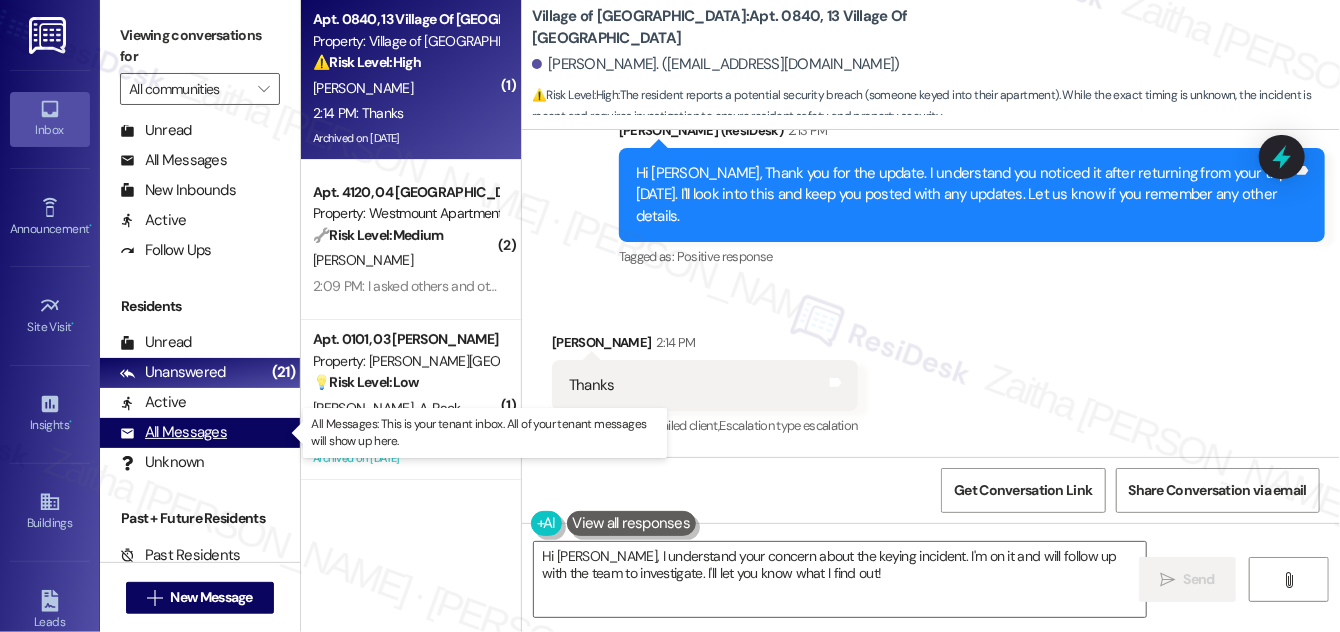 click on "All Messages" at bounding box center (173, 432) 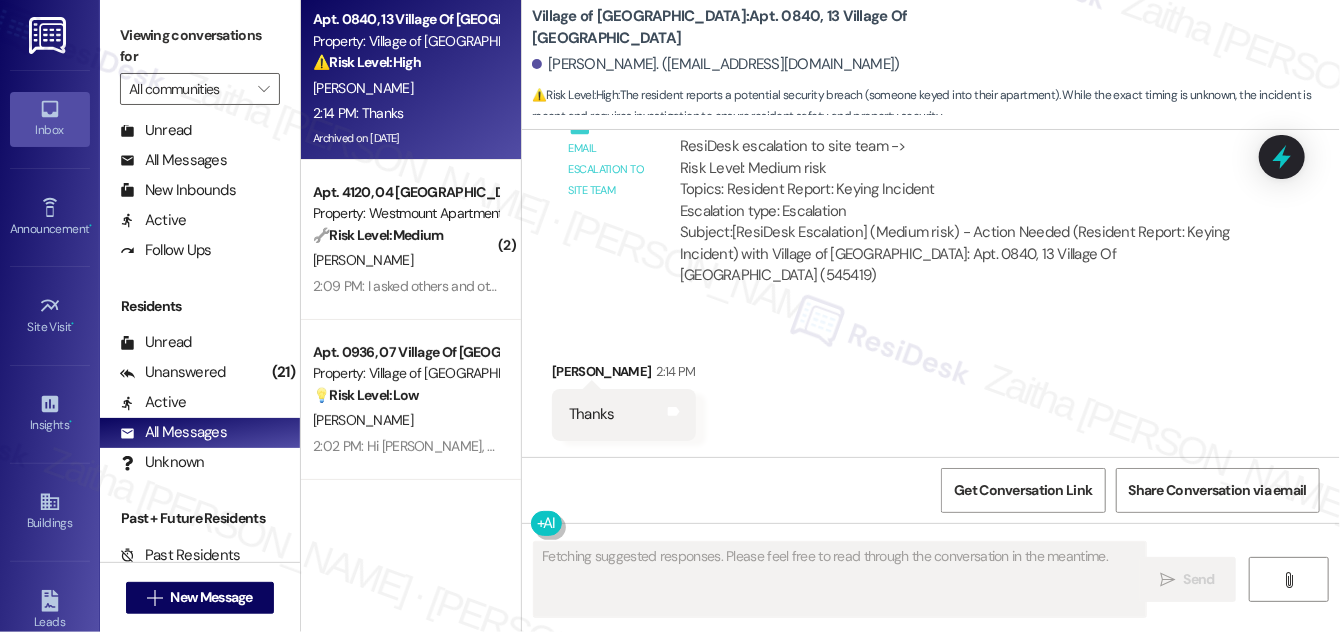 scroll, scrollTop: 43990, scrollLeft: 0, axis: vertical 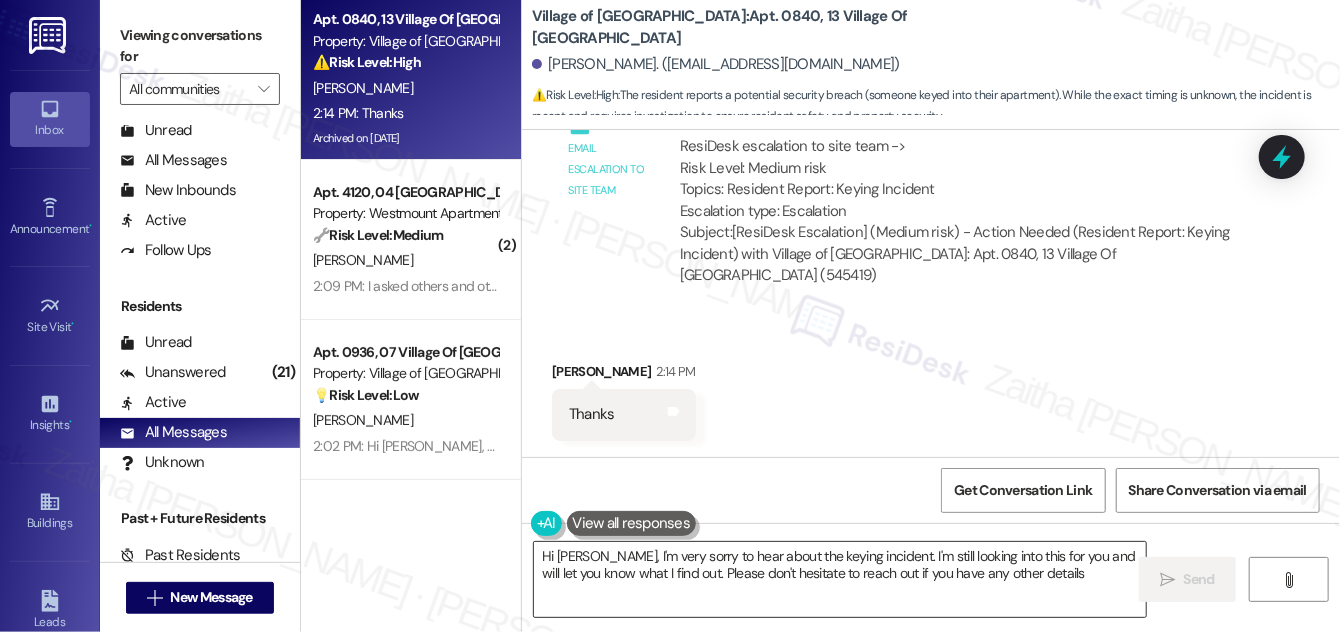type on "Hi [PERSON_NAME], I'm very sorry to hear about the keying incident. I'm still looking into this for you and will let you know what I find out. Please don't hesitate to reach out if you have any other details!" 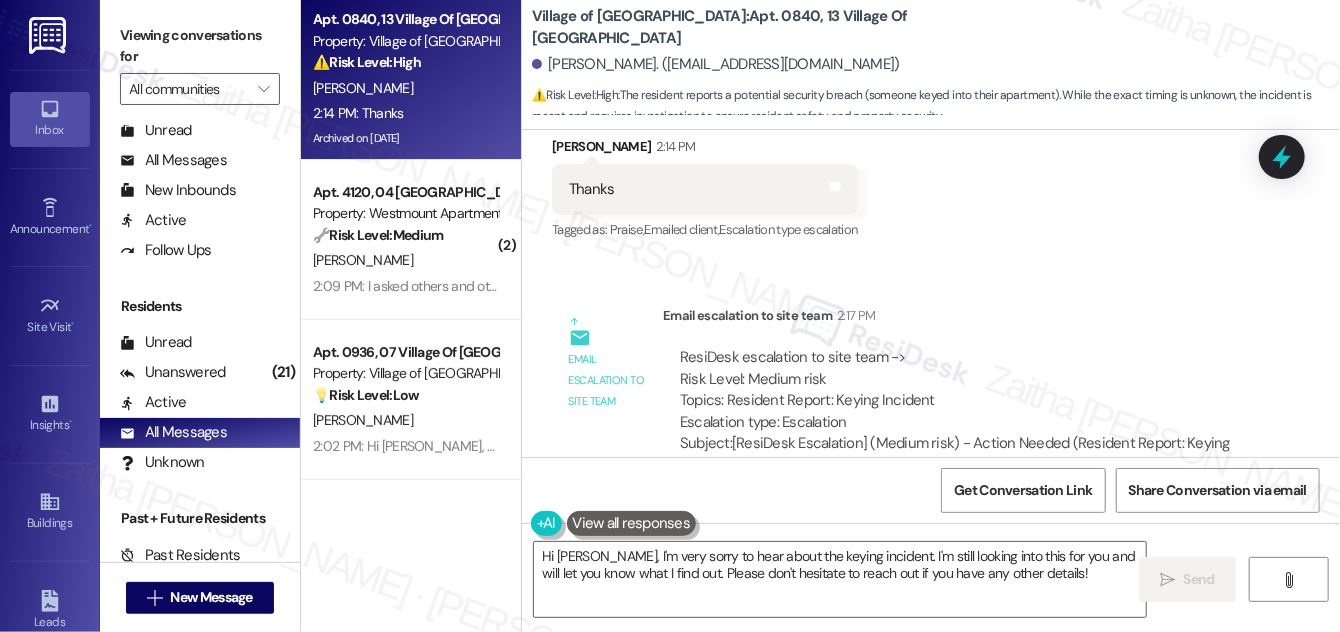 scroll, scrollTop: 43990, scrollLeft: 0, axis: vertical 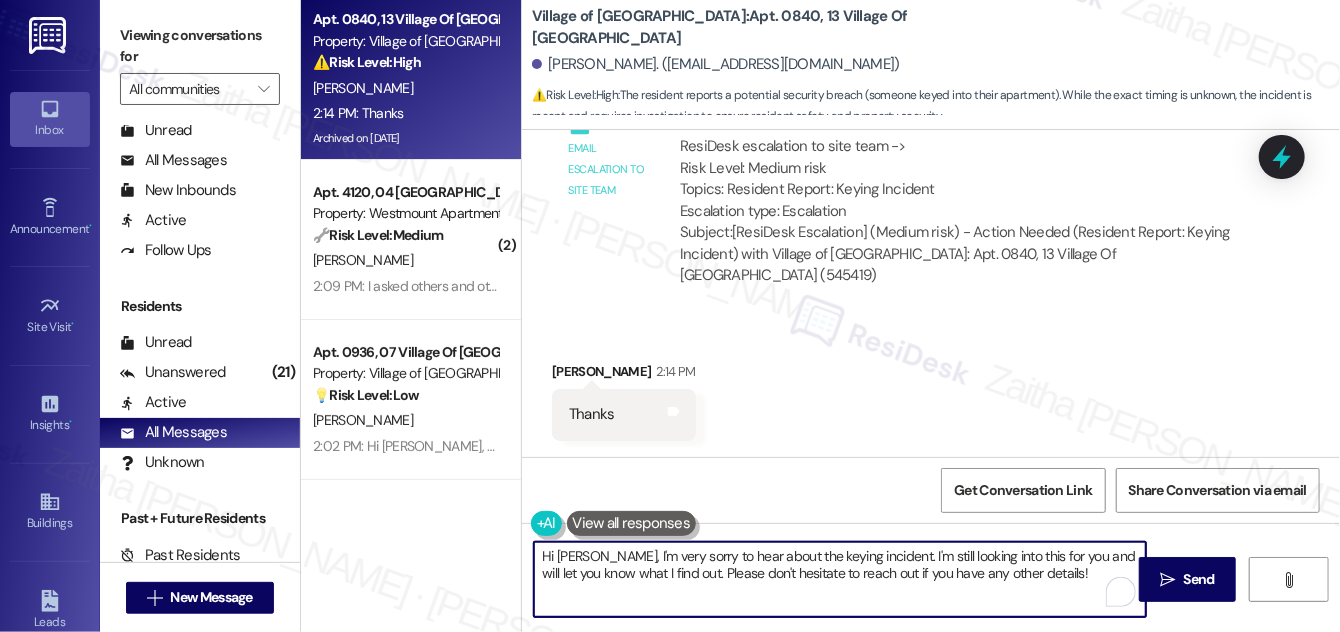 drag, startPoint x: 539, startPoint y: 552, endPoint x: 1068, endPoint y: 576, distance: 529.5441 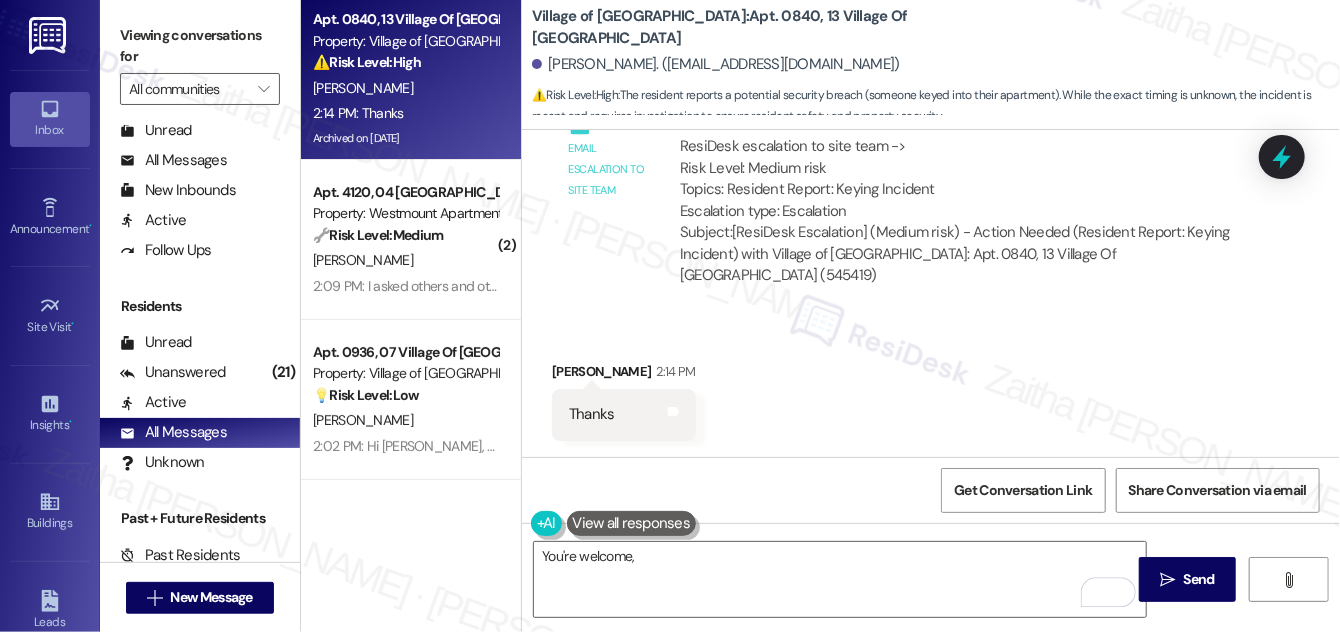 click on "[PERSON_NAME] 2:14 PM" at bounding box center [624, 375] 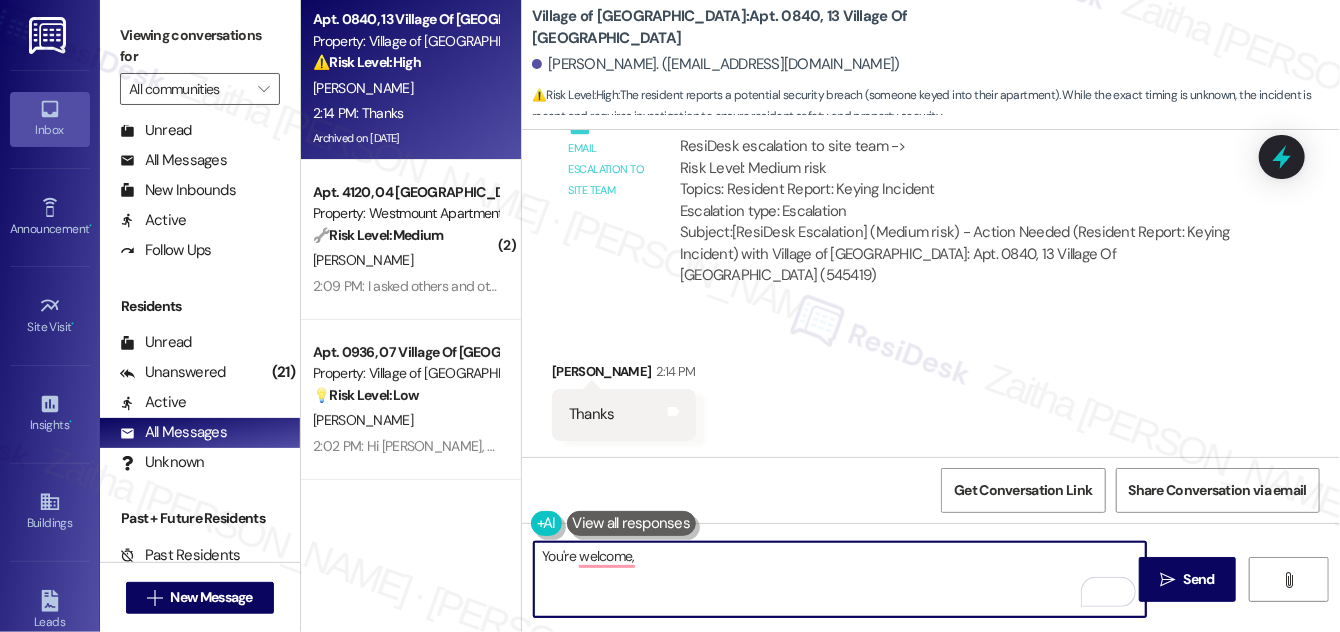click on "You're welcome," at bounding box center (840, 579) 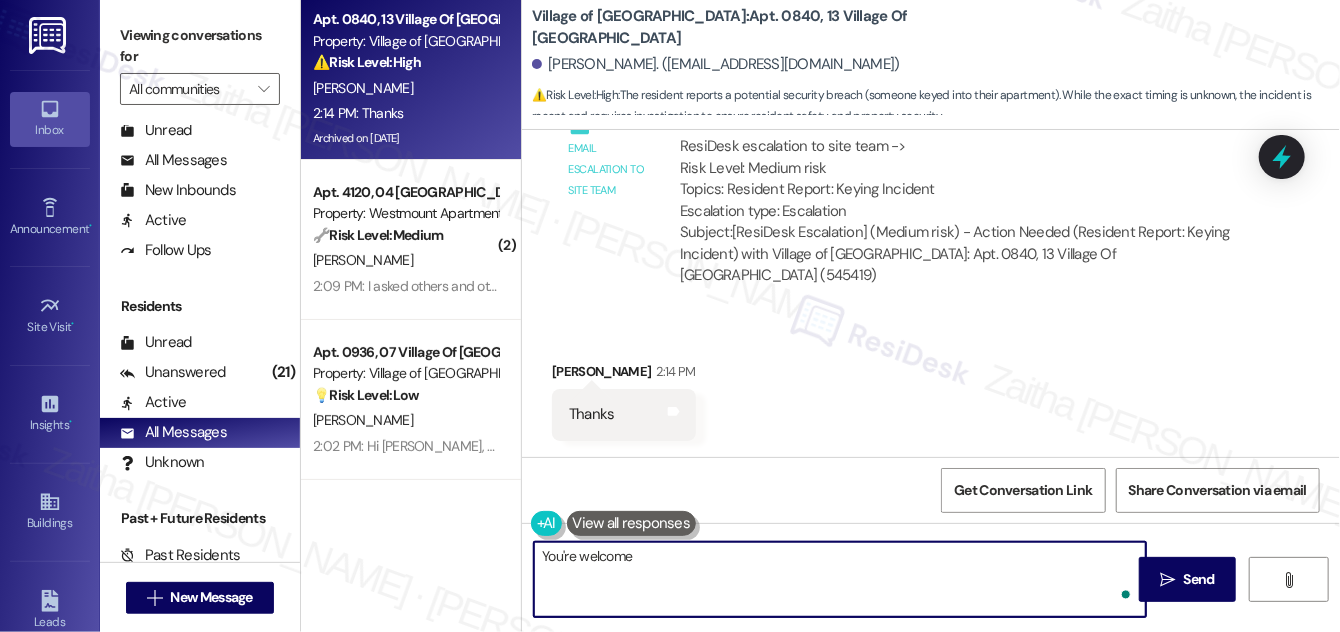 type on "You're welcome!" 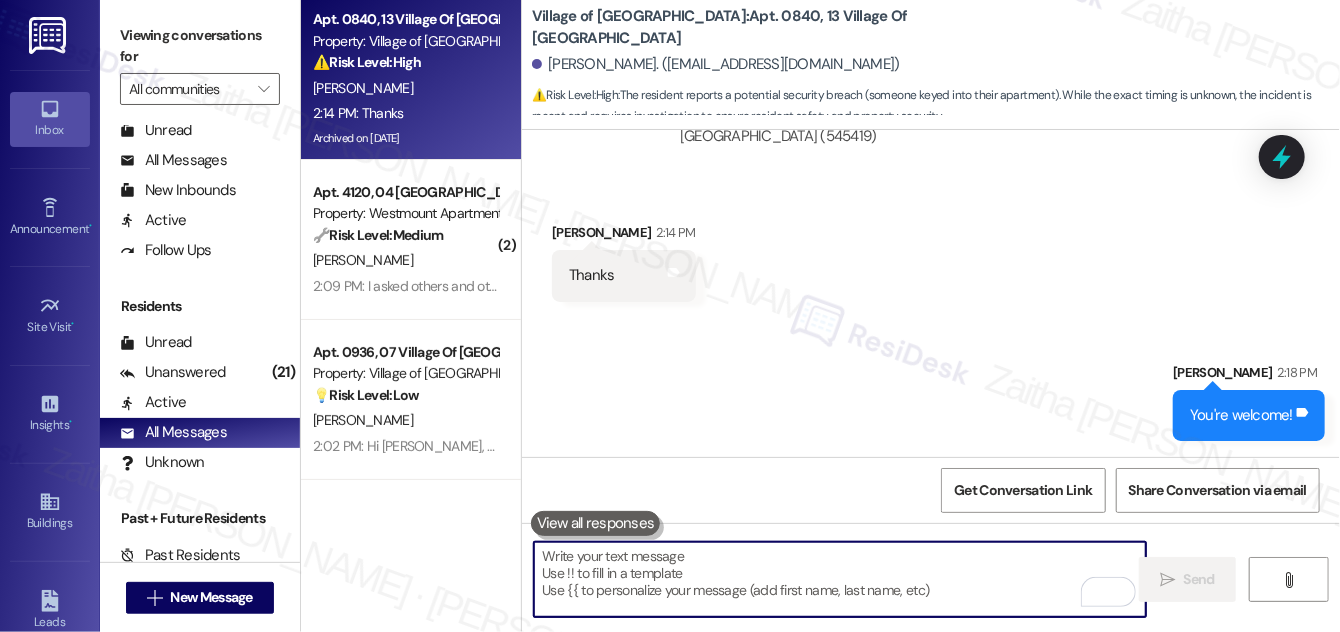 scroll, scrollTop: 44129, scrollLeft: 0, axis: vertical 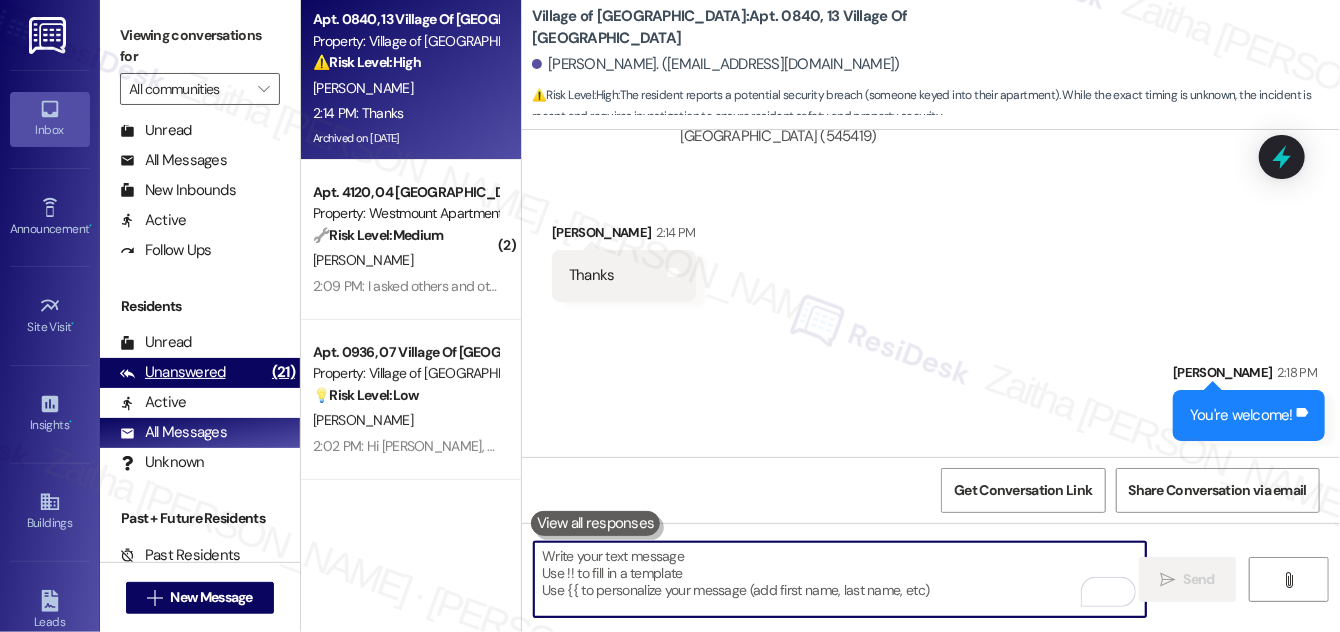 type 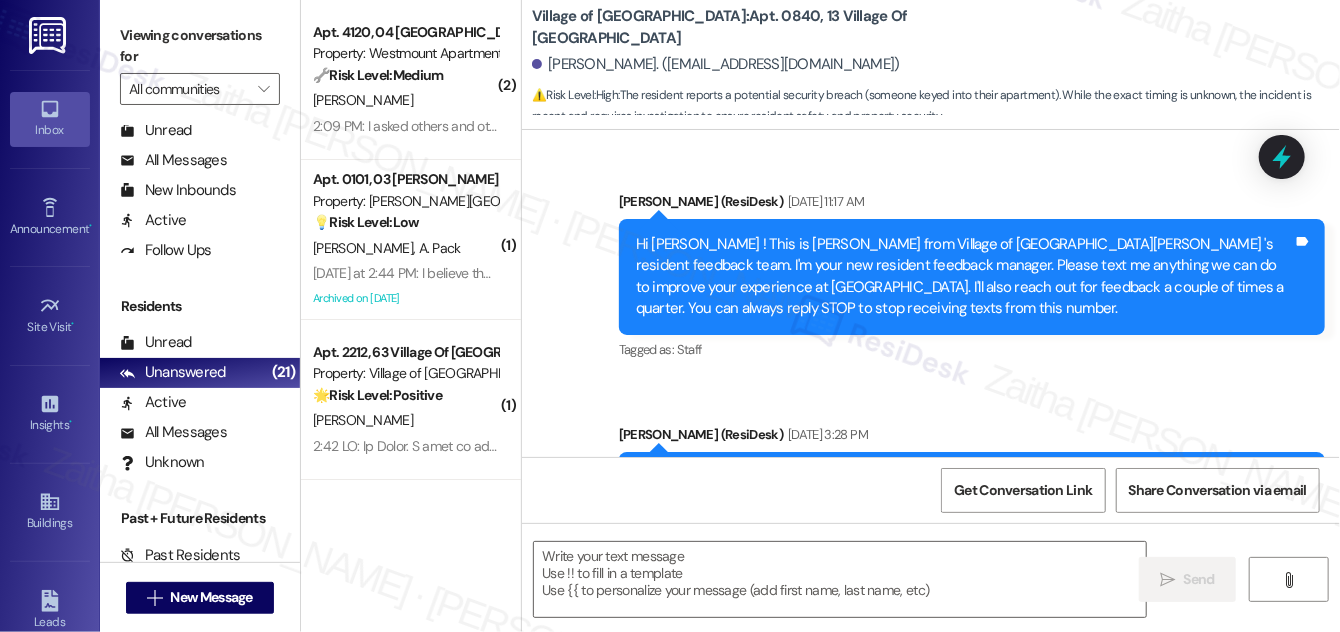 type on "Fetching suggested responses. Please feel free to read through the conversation in the meantime." 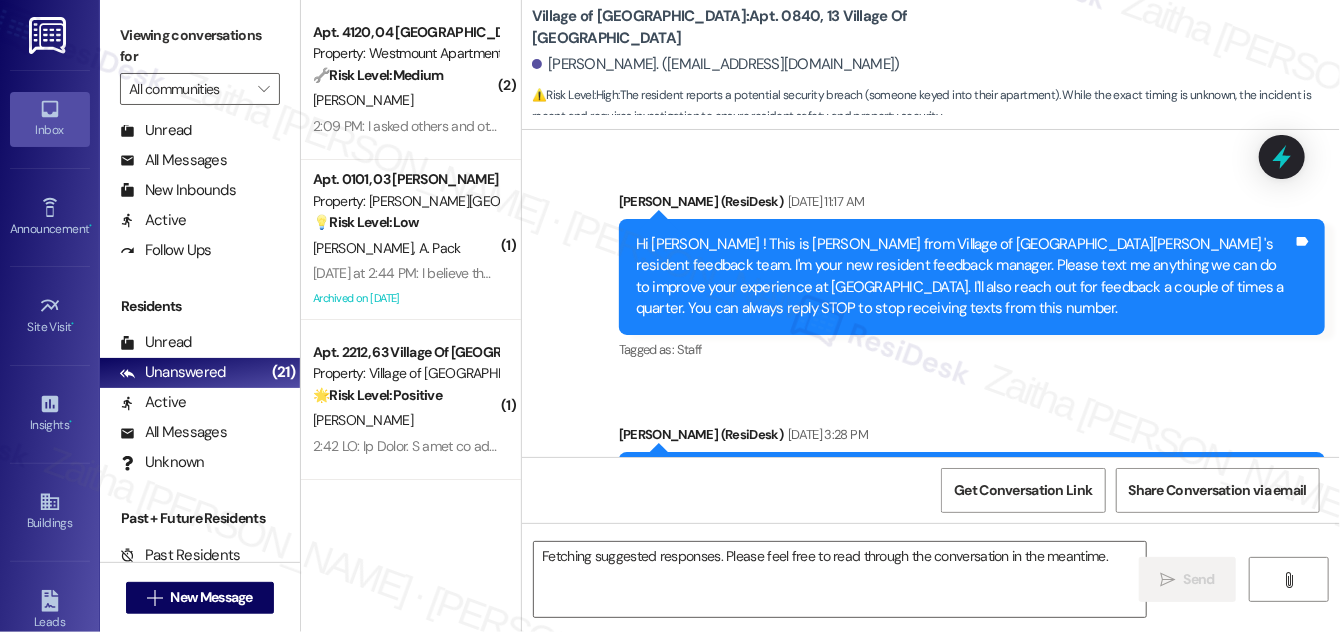 scroll, scrollTop: 43603, scrollLeft: 0, axis: vertical 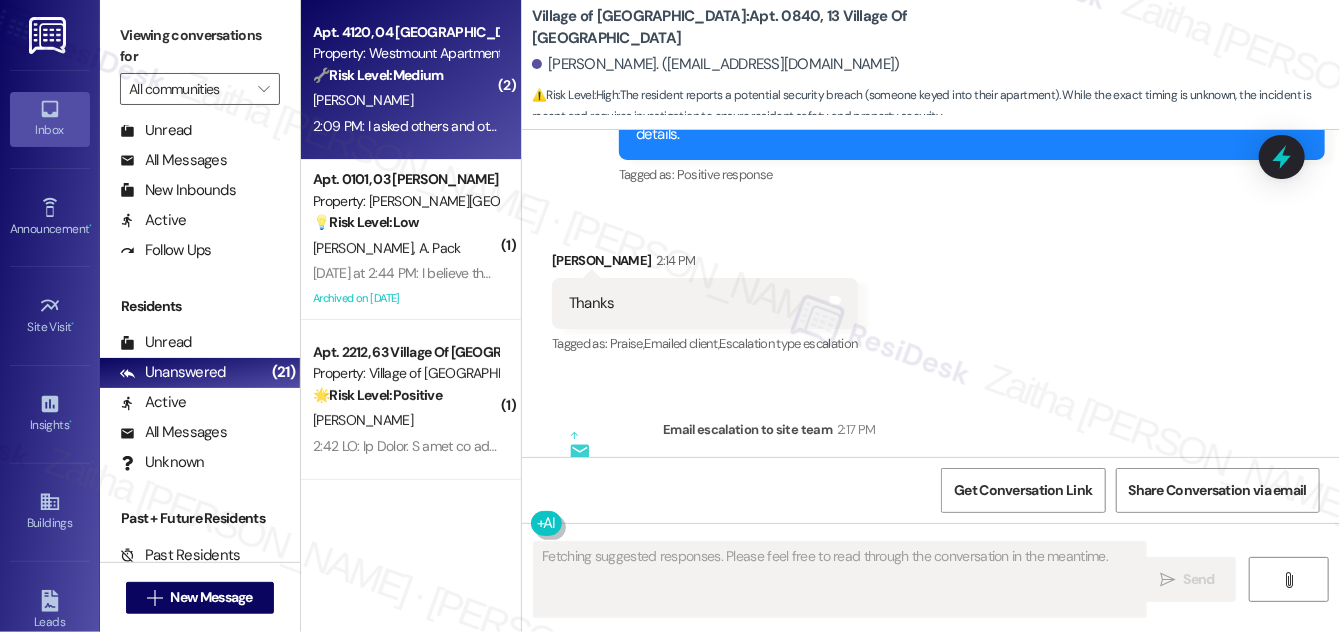click on "[PERSON_NAME]" at bounding box center [405, 100] 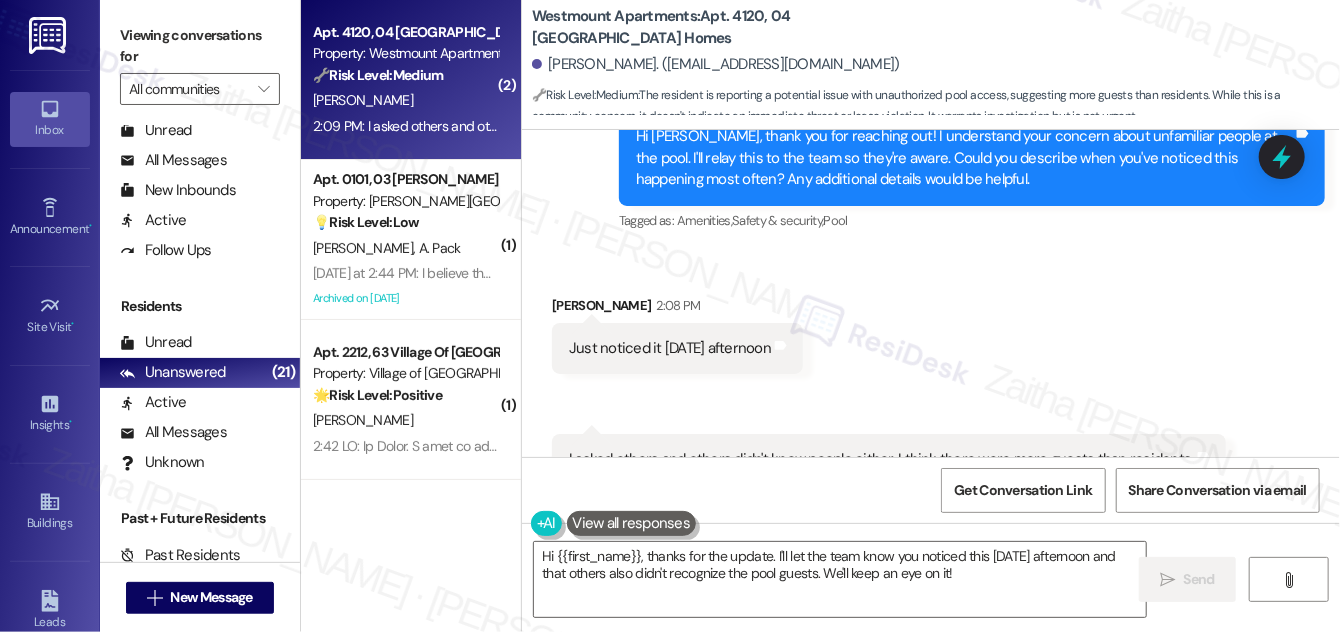 scroll, scrollTop: 13161, scrollLeft: 0, axis: vertical 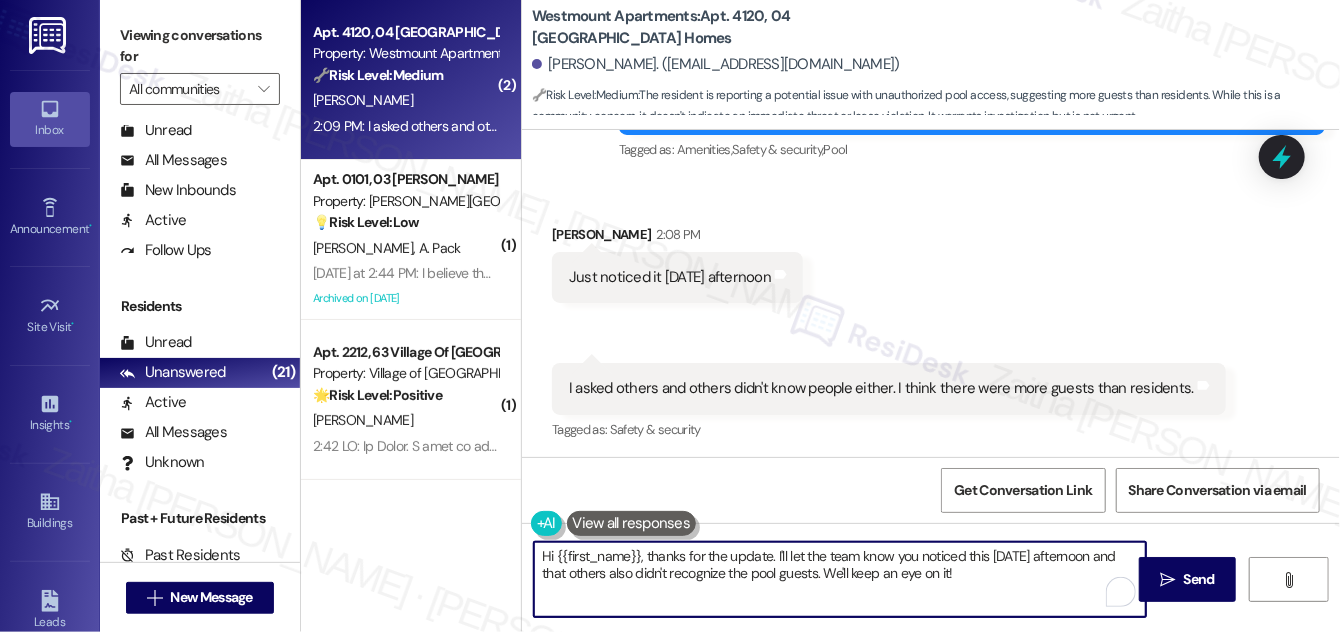 drag, startPoint x: 650, startPoint y: 554, endPoint x: 535, endPoint y: 554, distance: 115 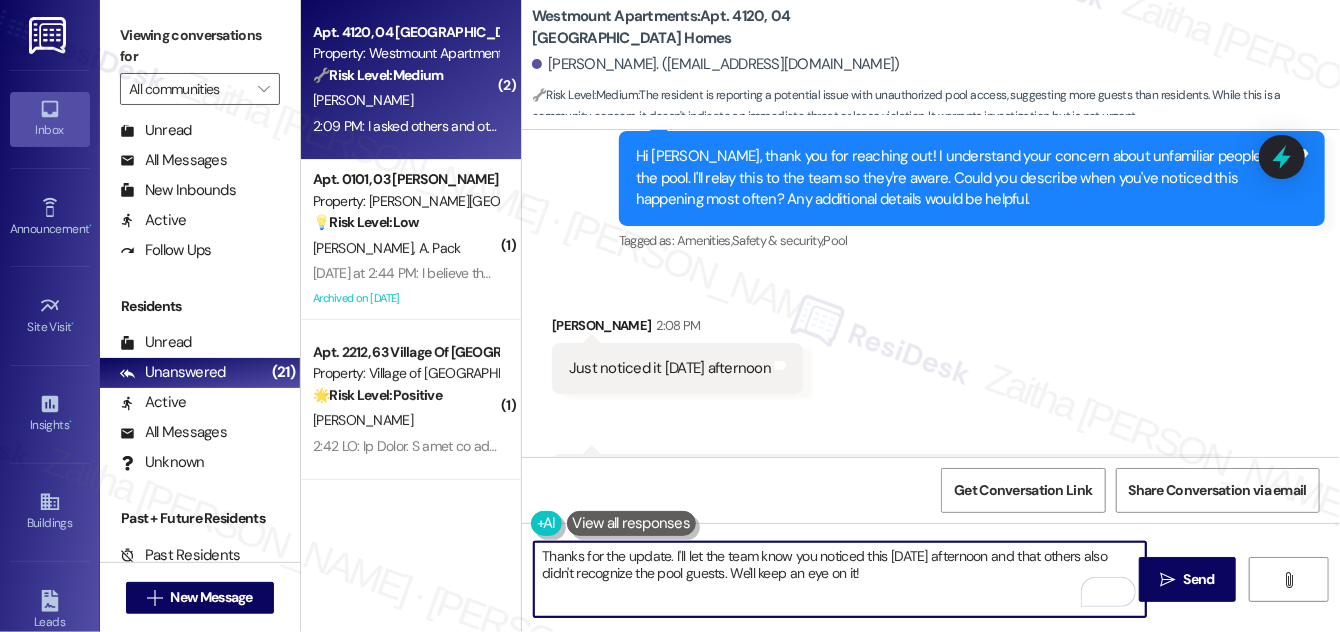 scroll, scrollTop: 13161, scrollLeft: 0, axis: vertical 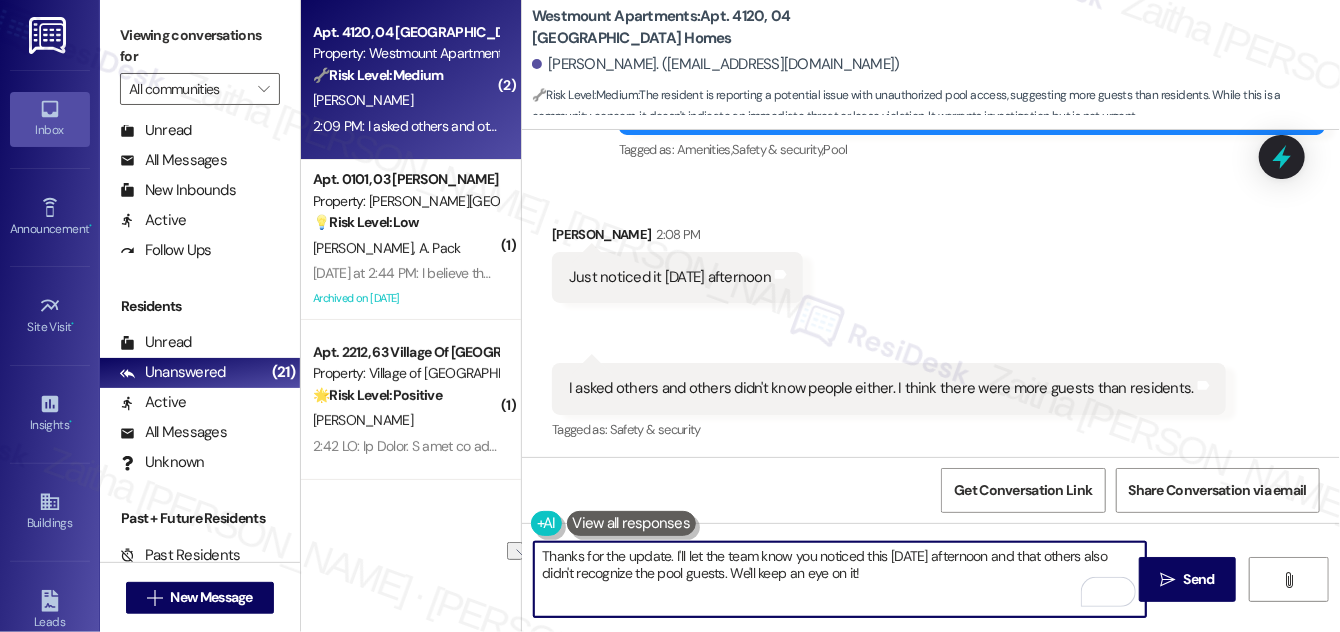 drag, startPoint x: 732, startPoint y: 572, endPoint x: 878, endPoint y: 578, distance: 146.12323 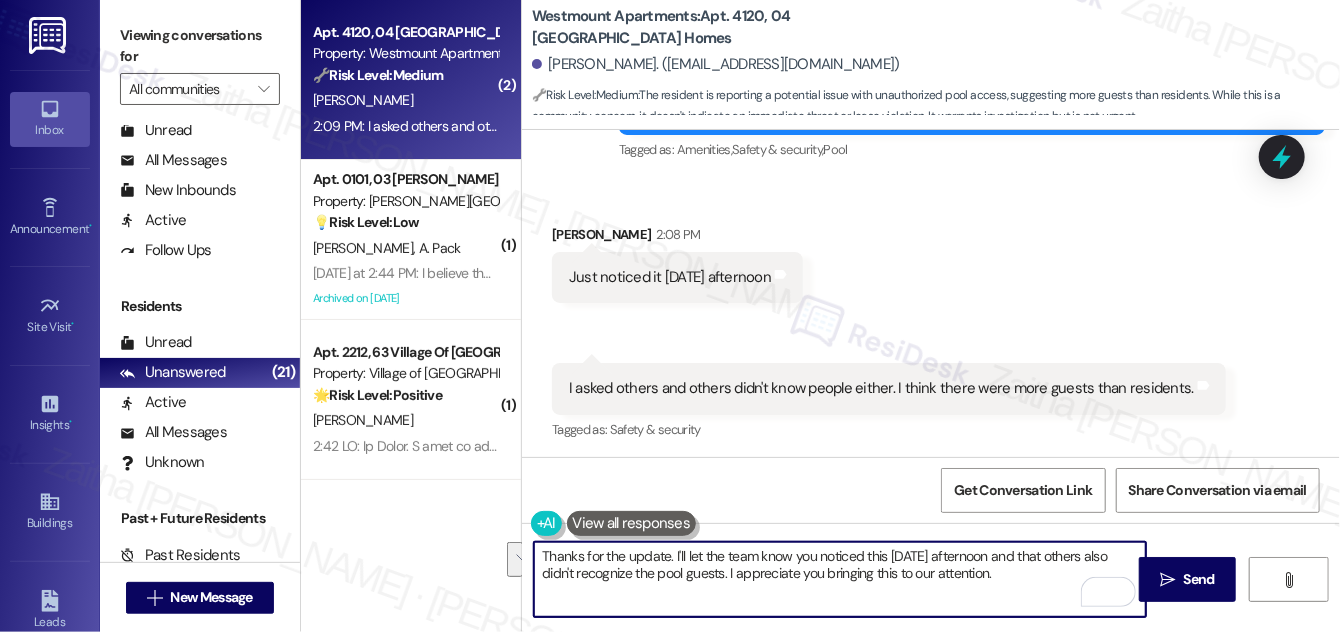drag, startPoint x: 548, startPoint y: 559, endPoint x: 1018, endPoint y: 594, distance: 471.3014 